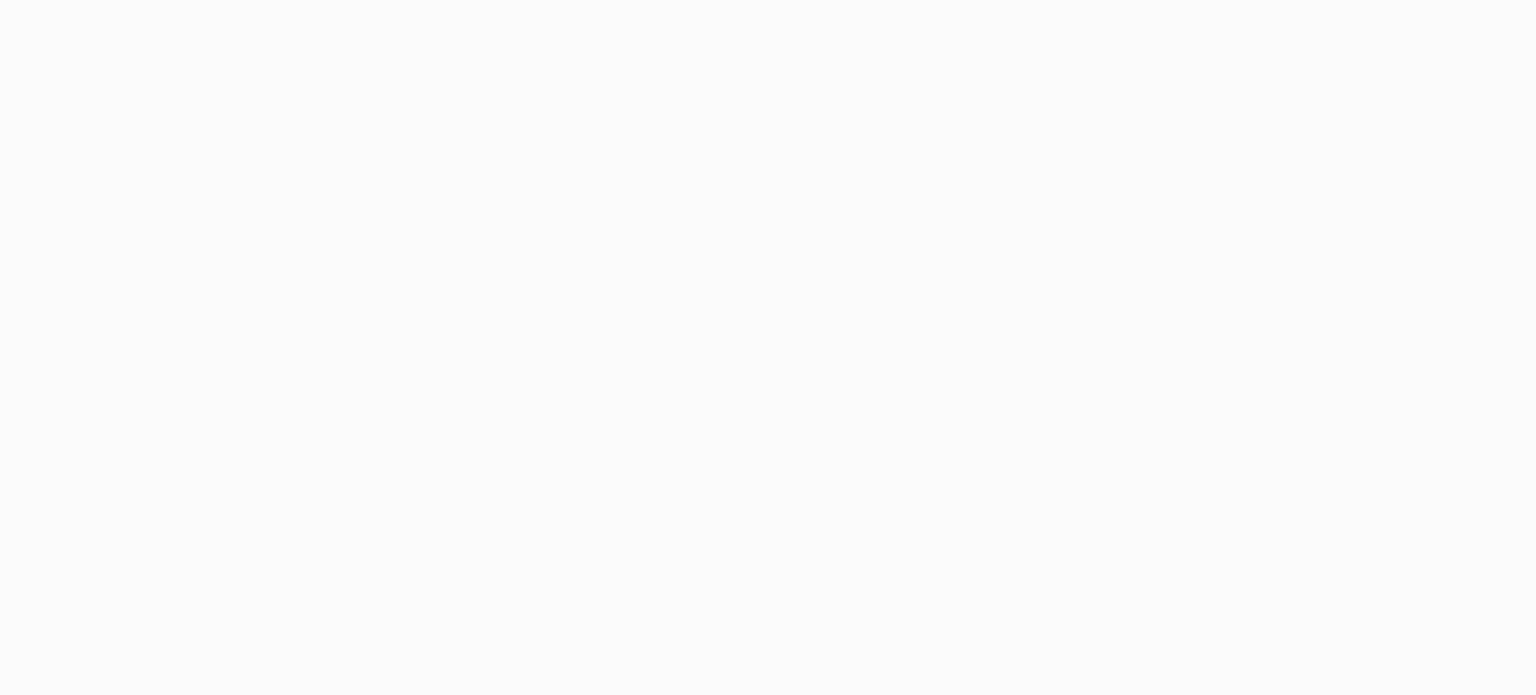 scroll, scrollTop: 0, scrollLeft: 0, axis: both 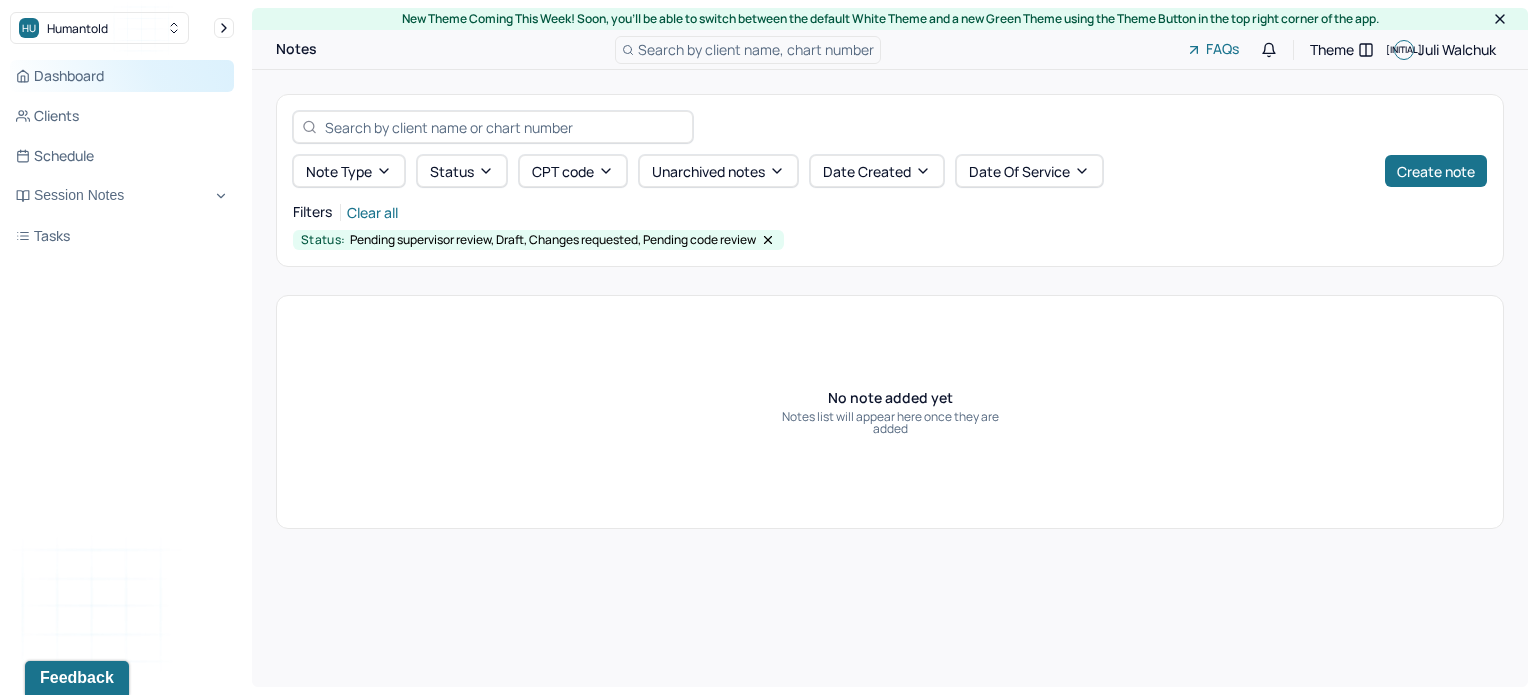 click on "Dashboard" at bounding box center (122, 76) 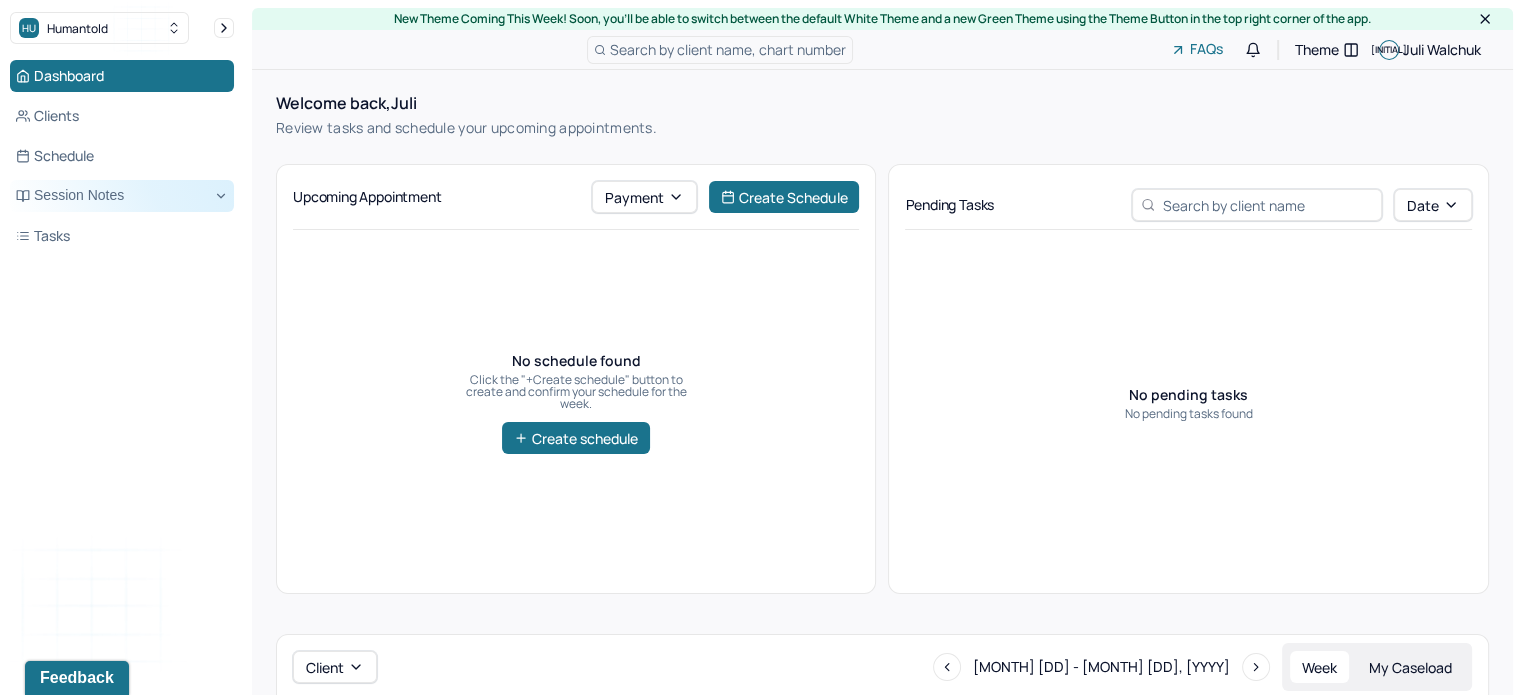 click on "Session Notes" at bounding box center (122, 196) 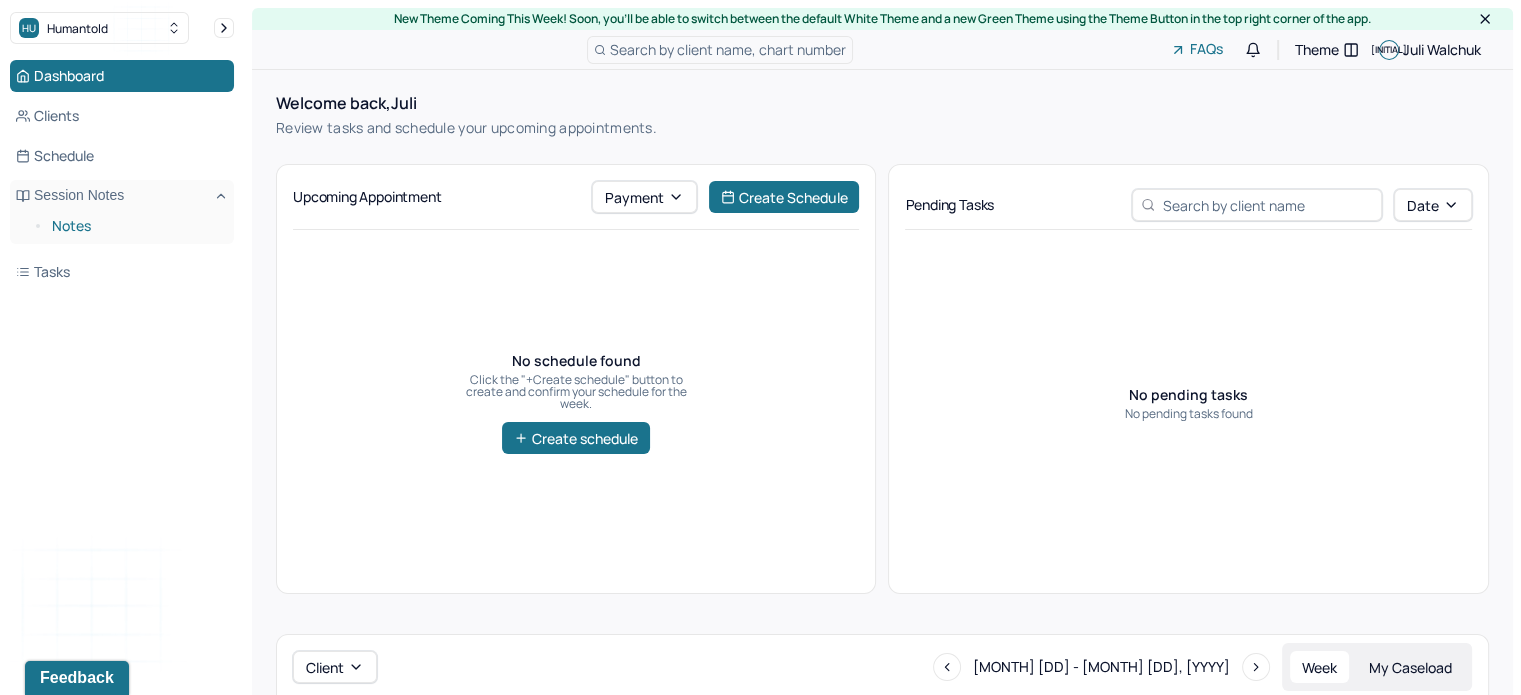 click on "Notes" at bounding box center [135, 226] 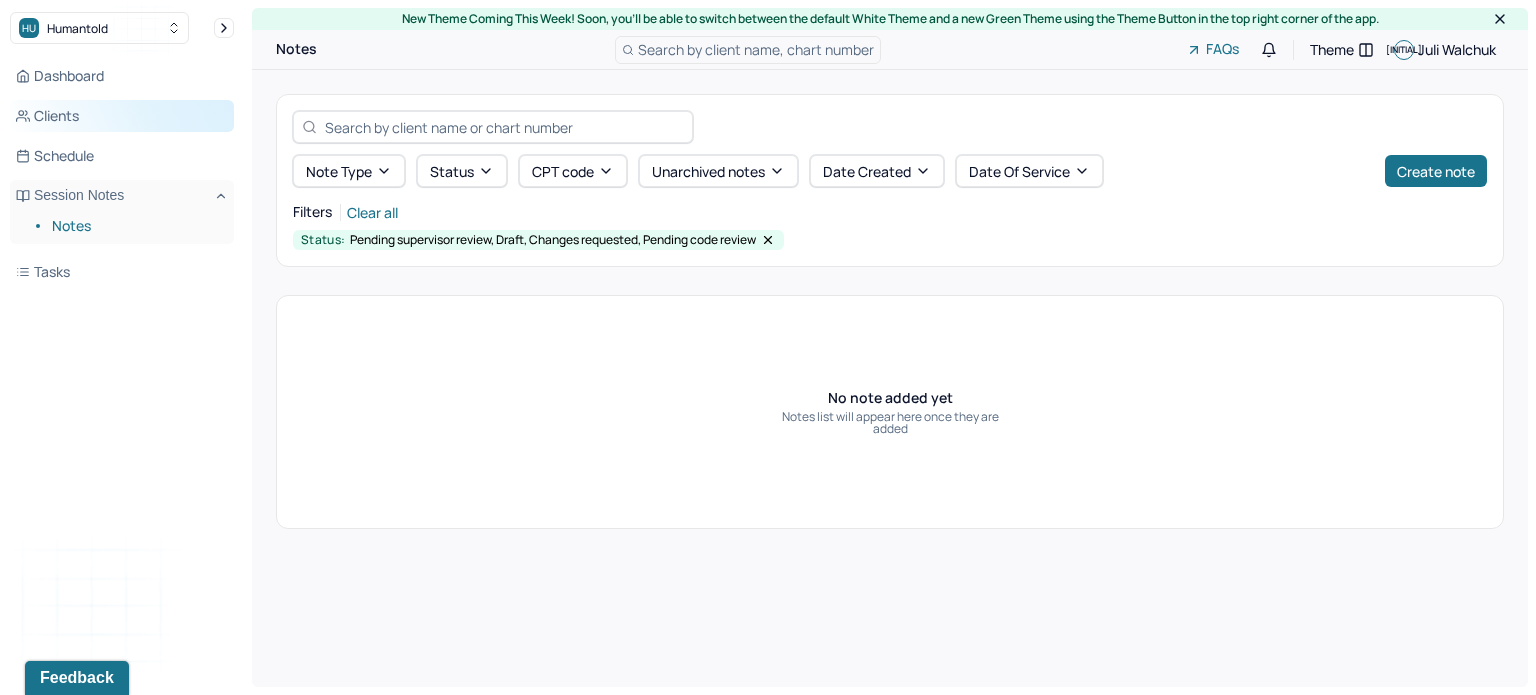 click on "Clients" at bounding box center [122, 116] 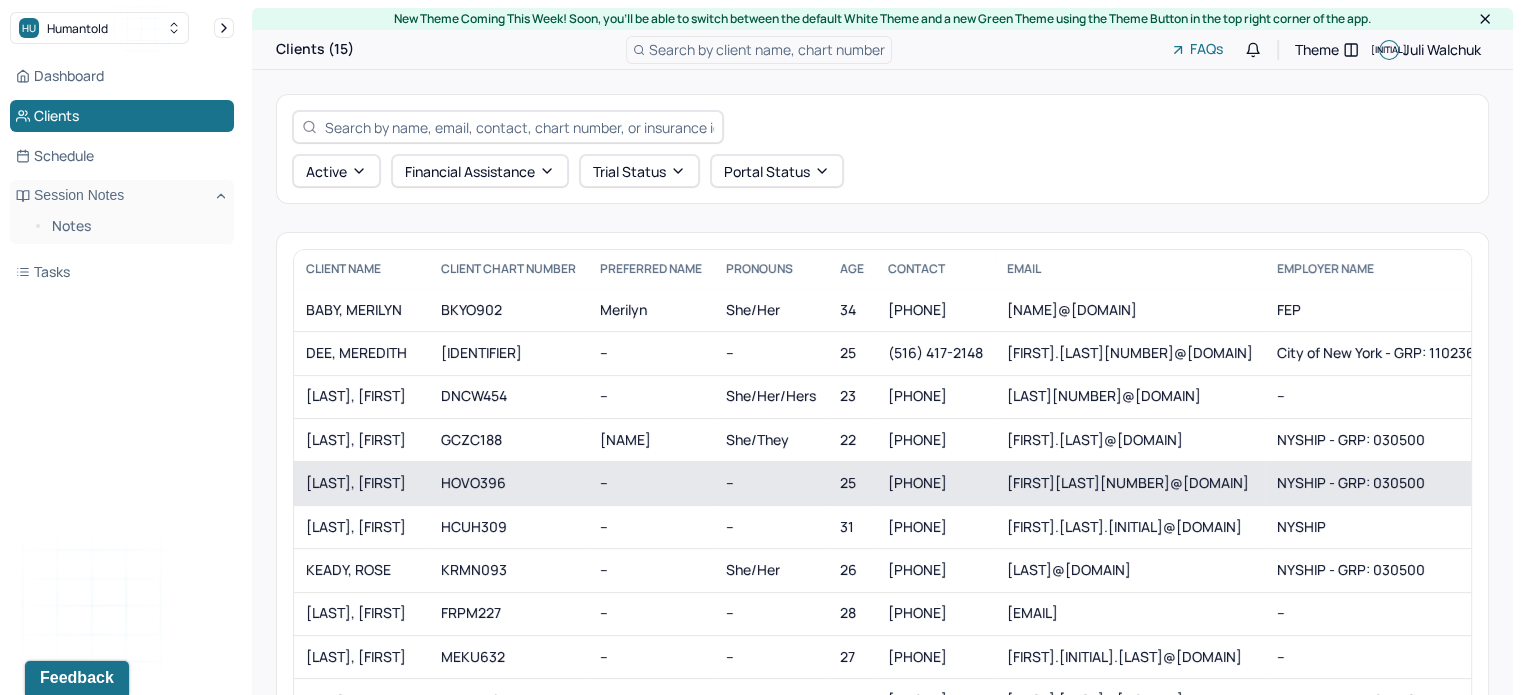 scroll, scrollTop: 153, scrollLeft: 0, axis: vertical 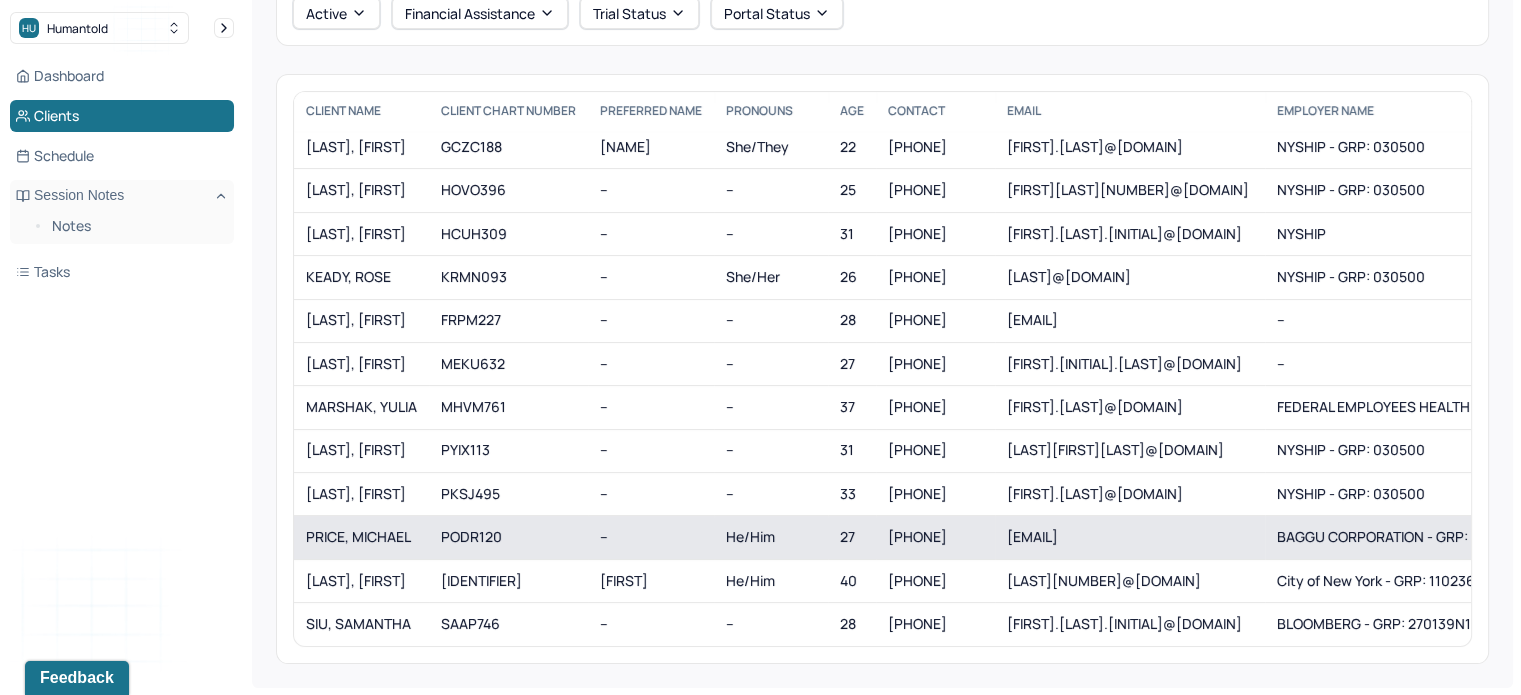 click on "PRICE, MICHAEL" at bounding box center [361, 537] 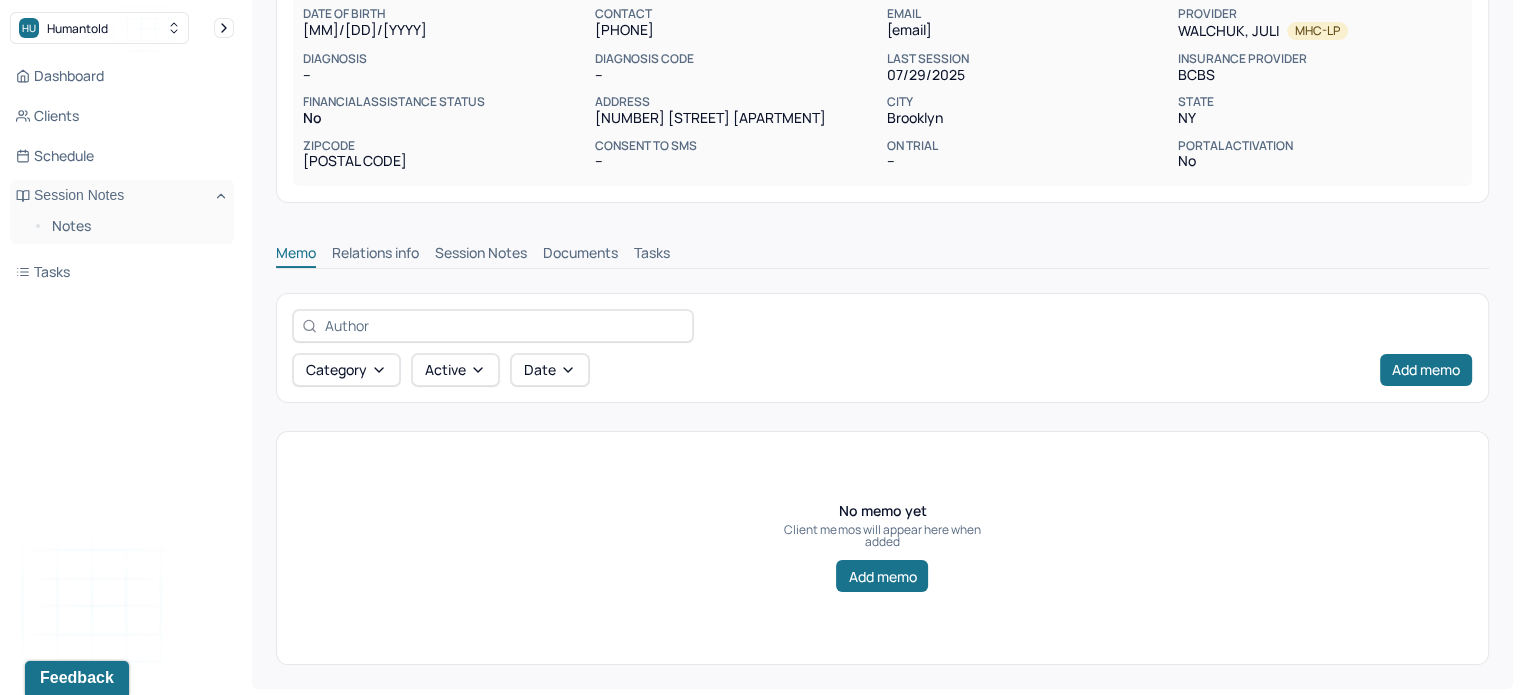 scroll, scrollTop: 215, scrollLeft: 0, axis: vertical 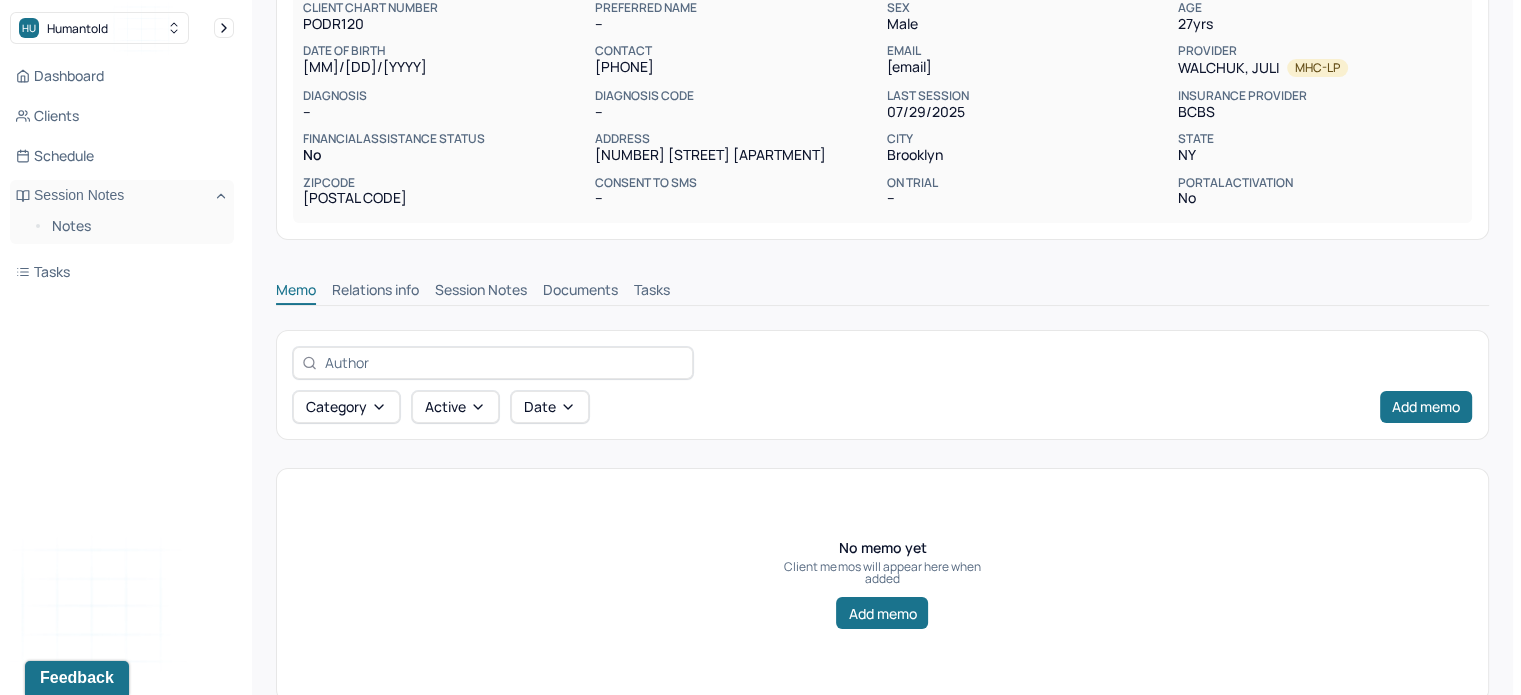 drag, startPoint x: 475, startPoint y: 284, endPoint x: 455, endPoint y: 284, distance: 20 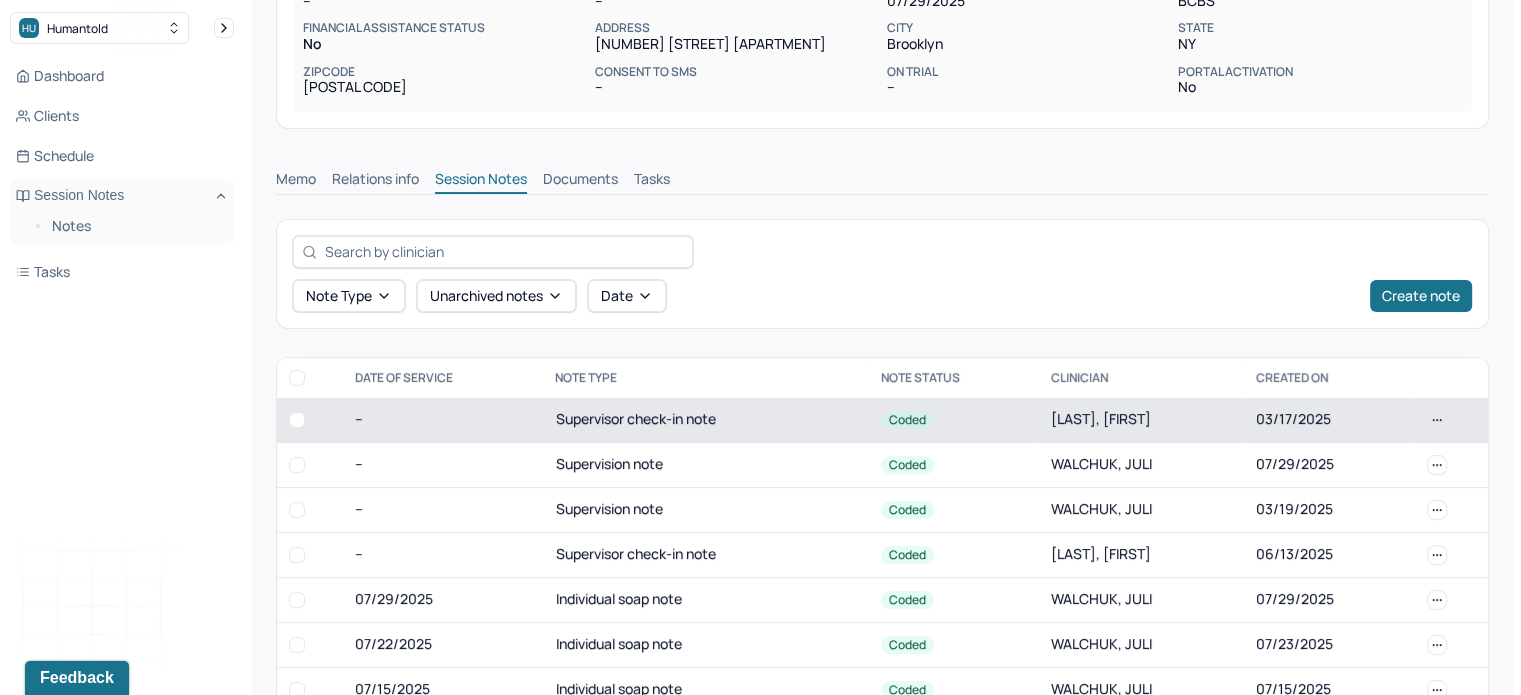 scroll, scrollTop: 551, scrollLeft: 0, axis: vertical 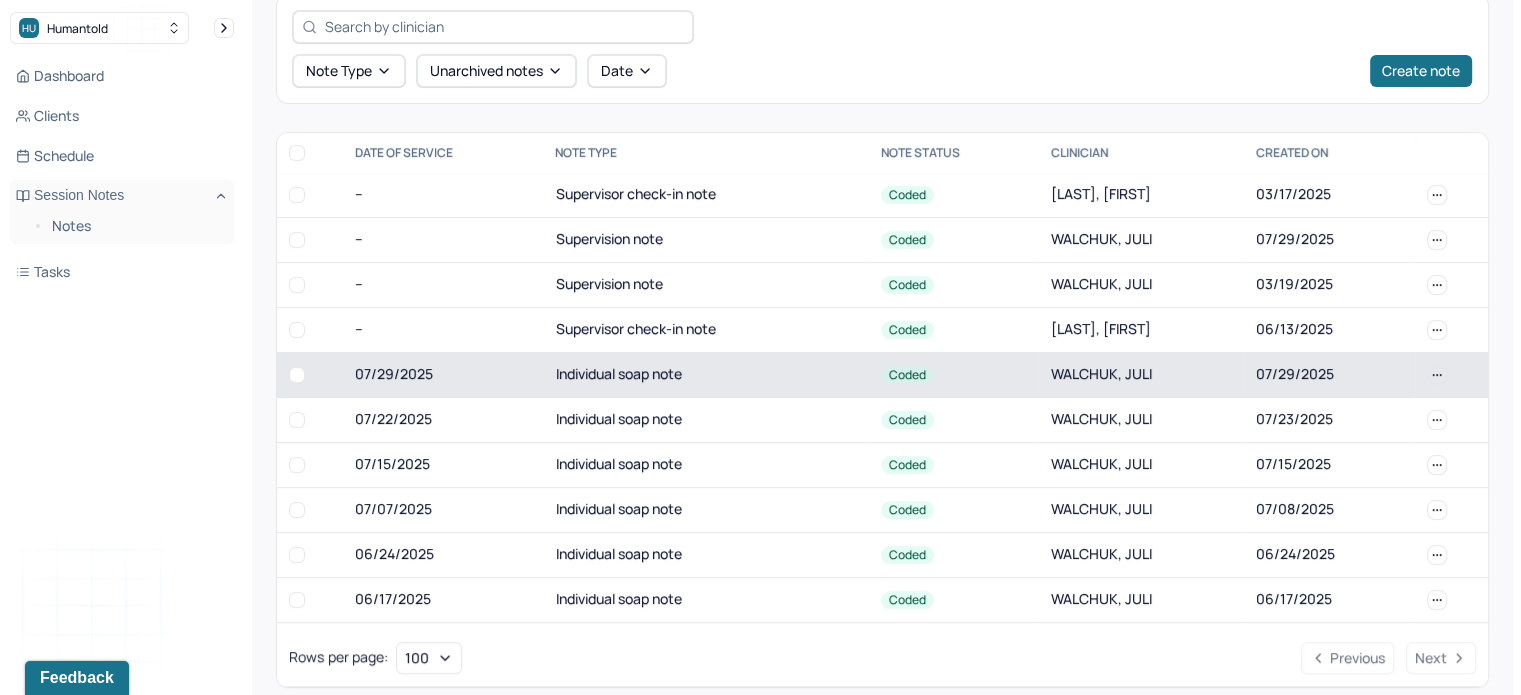 click on "Individual soap note" at bounding box center [706, 374] 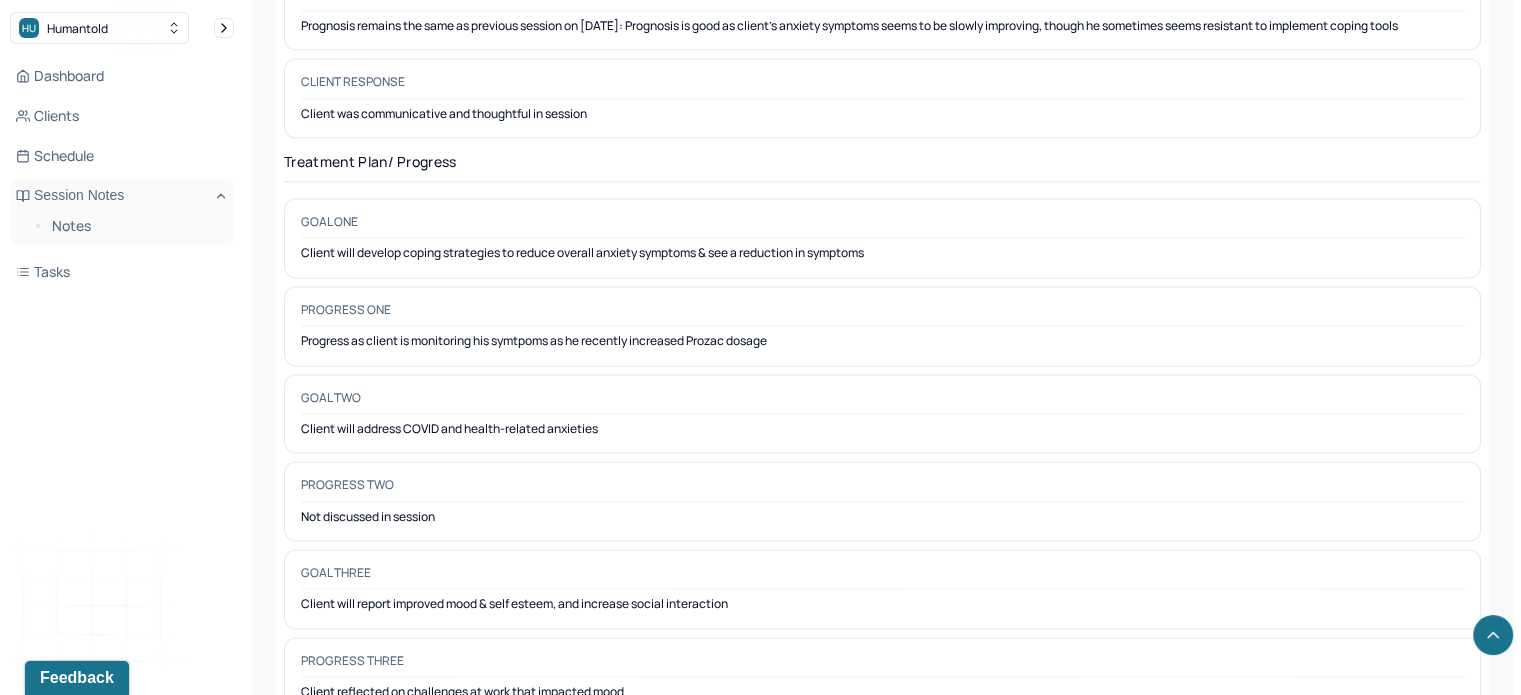 scroll, scrollTop: 2866, scrollLeft: 0, axis: vertical 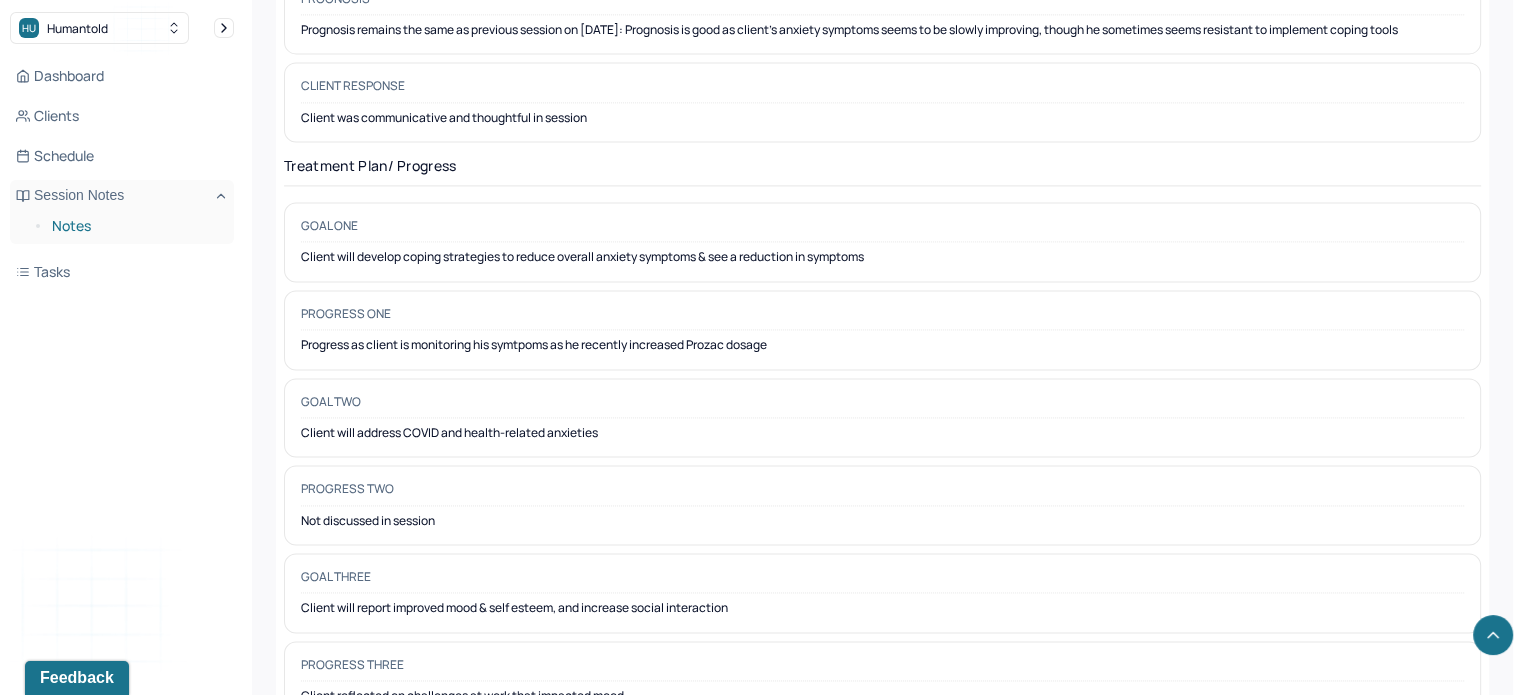 click on "Notes" at bounding box center (135, 226) 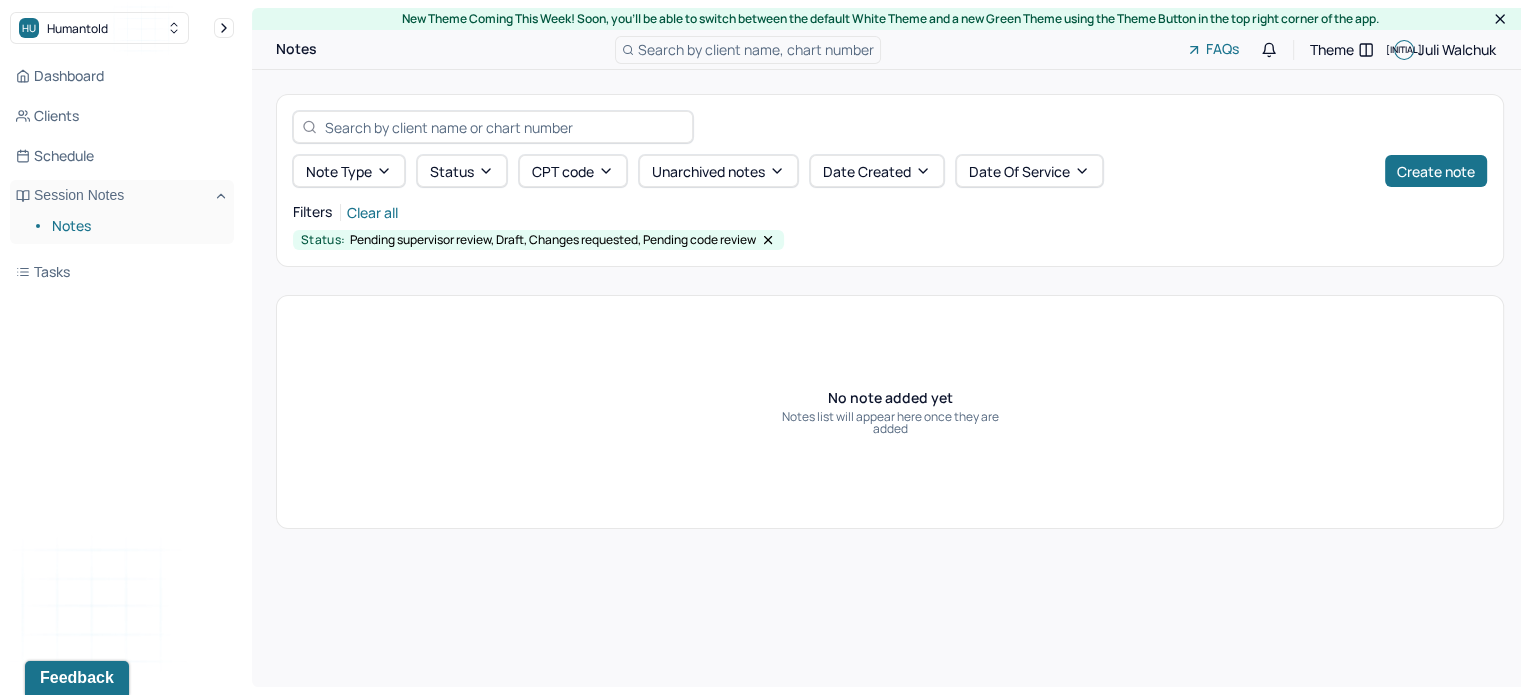 scroll, scrollTop: 0, scrollLeft: 0, axis: both 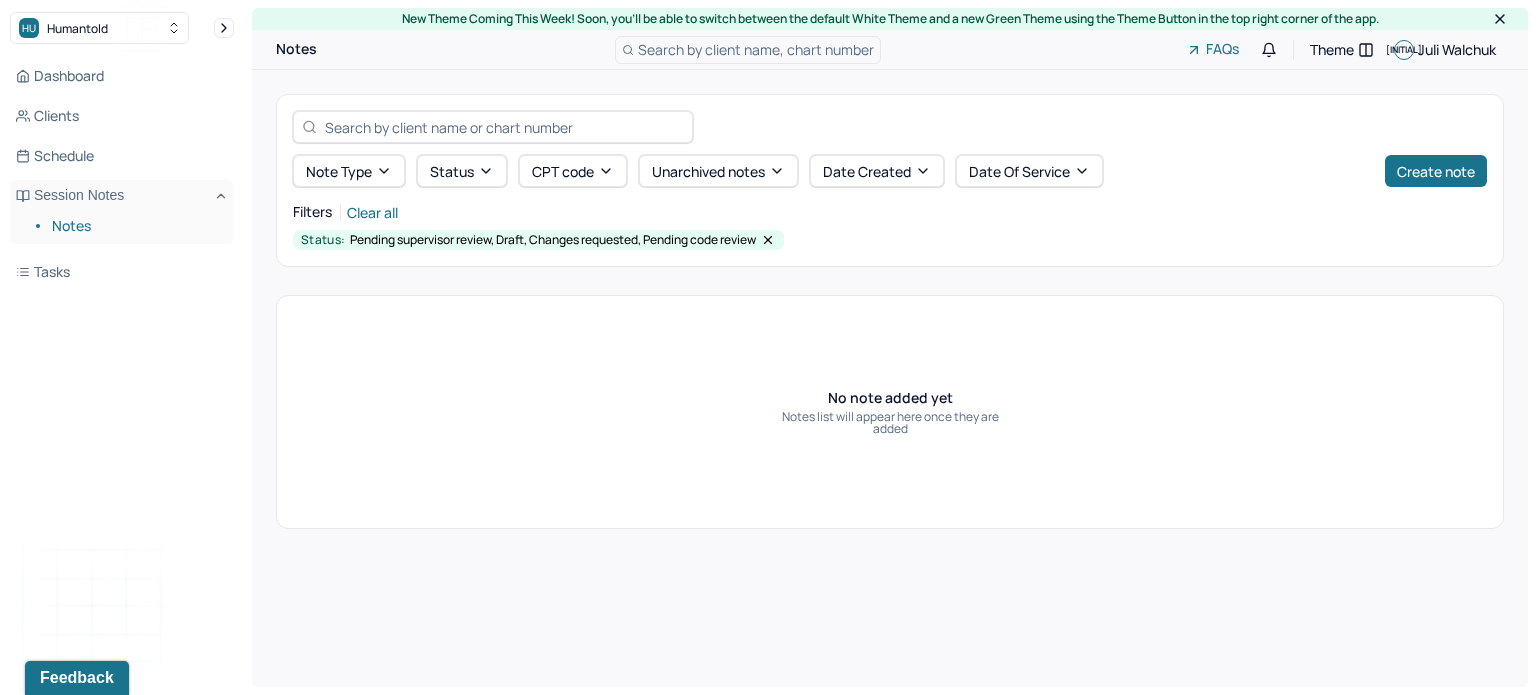 click on "Notes" at bounding box center (135, 226) 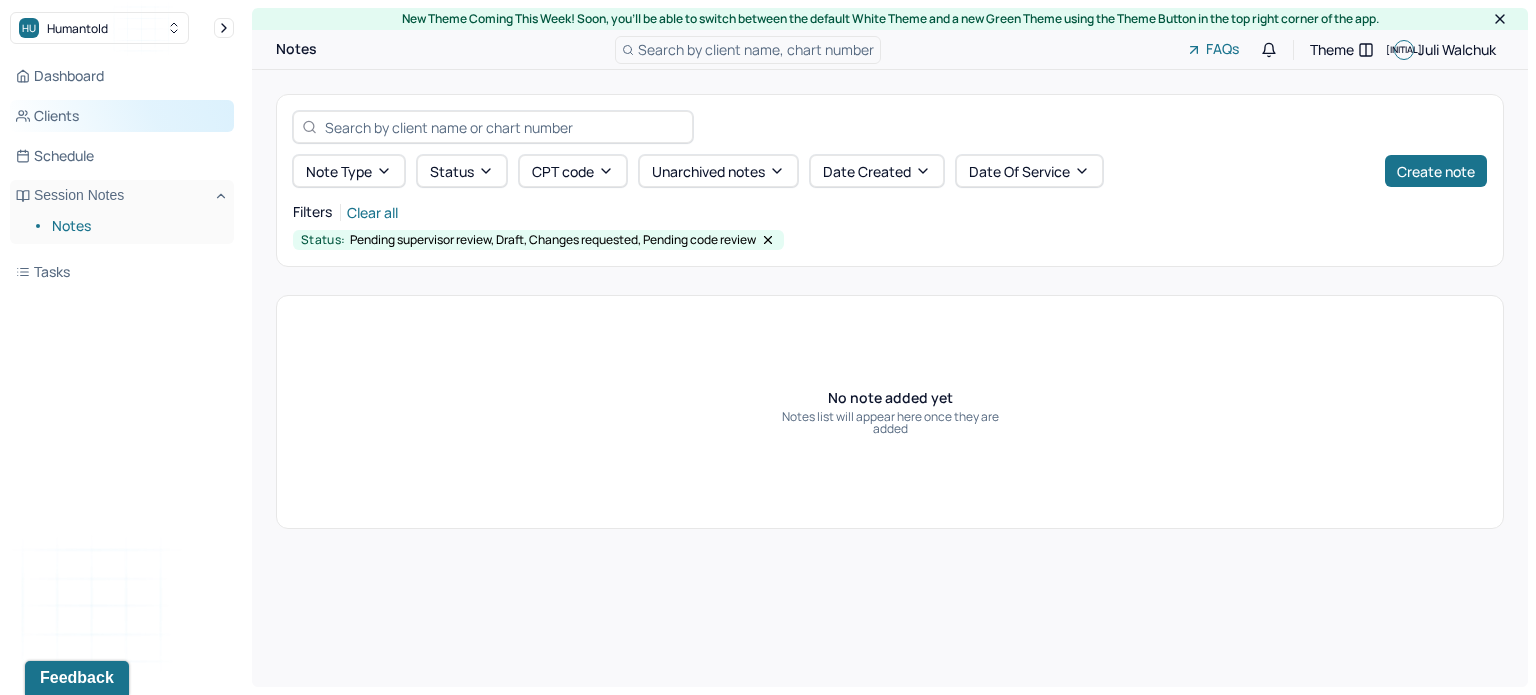 click on "Clients" at bounding box center [122, 116] 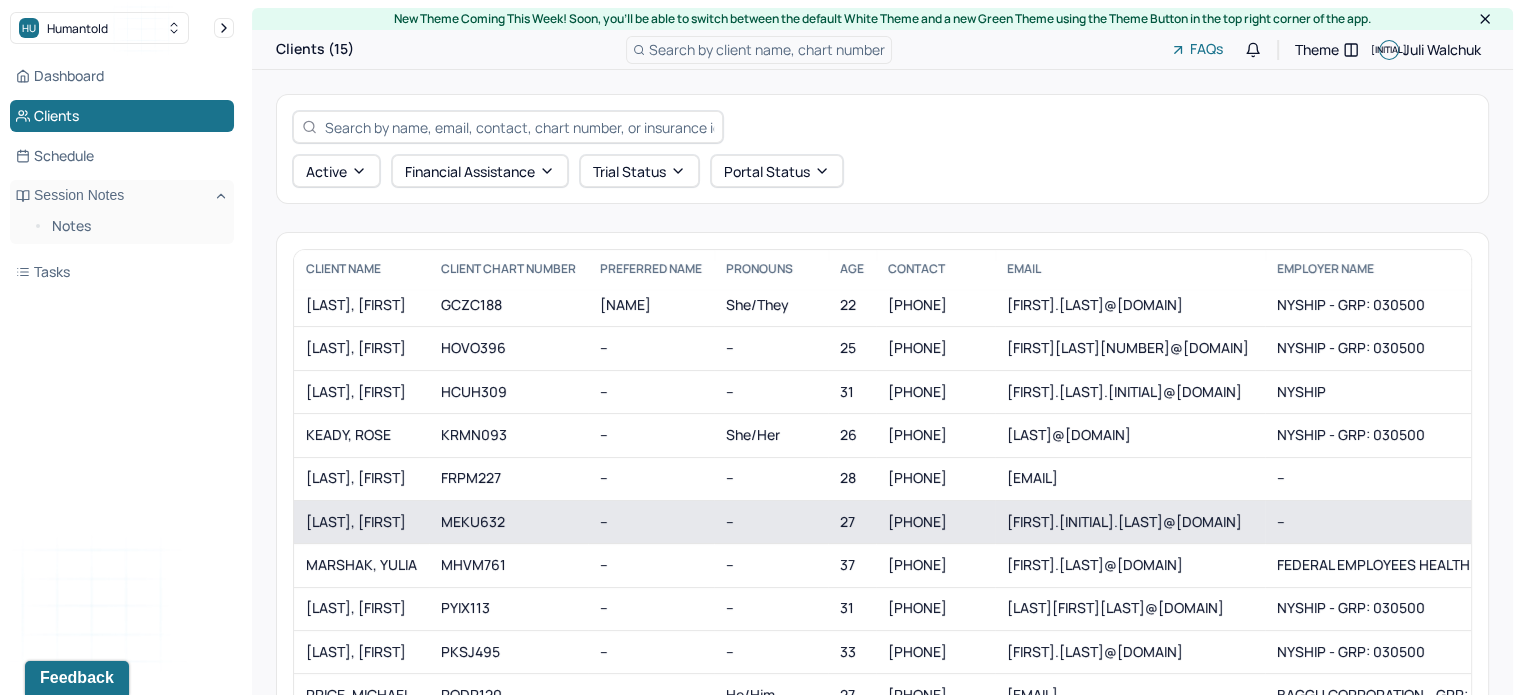 scroll, scrollTop: 0, scrollLeft: 0, axis: both 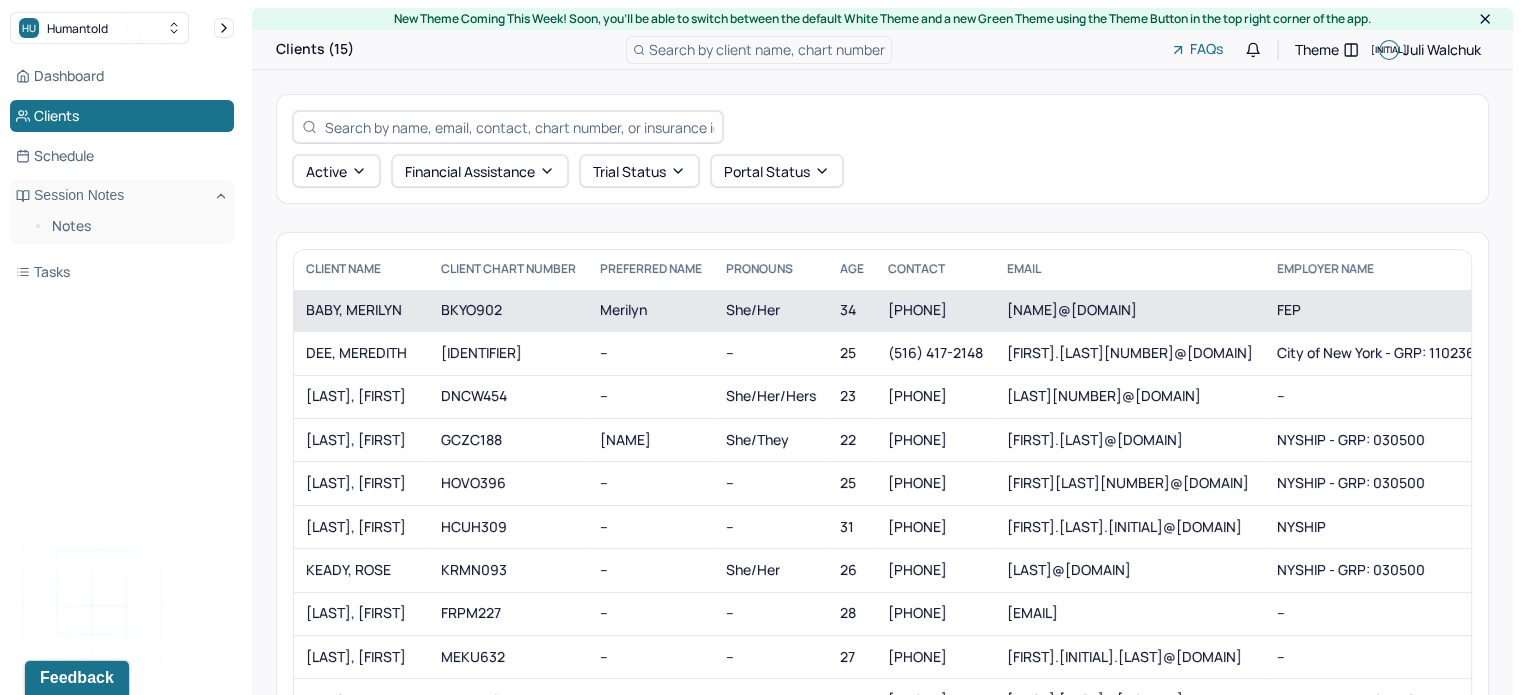 click on "BABY, MERILYN" at bounding box center [361, 310] 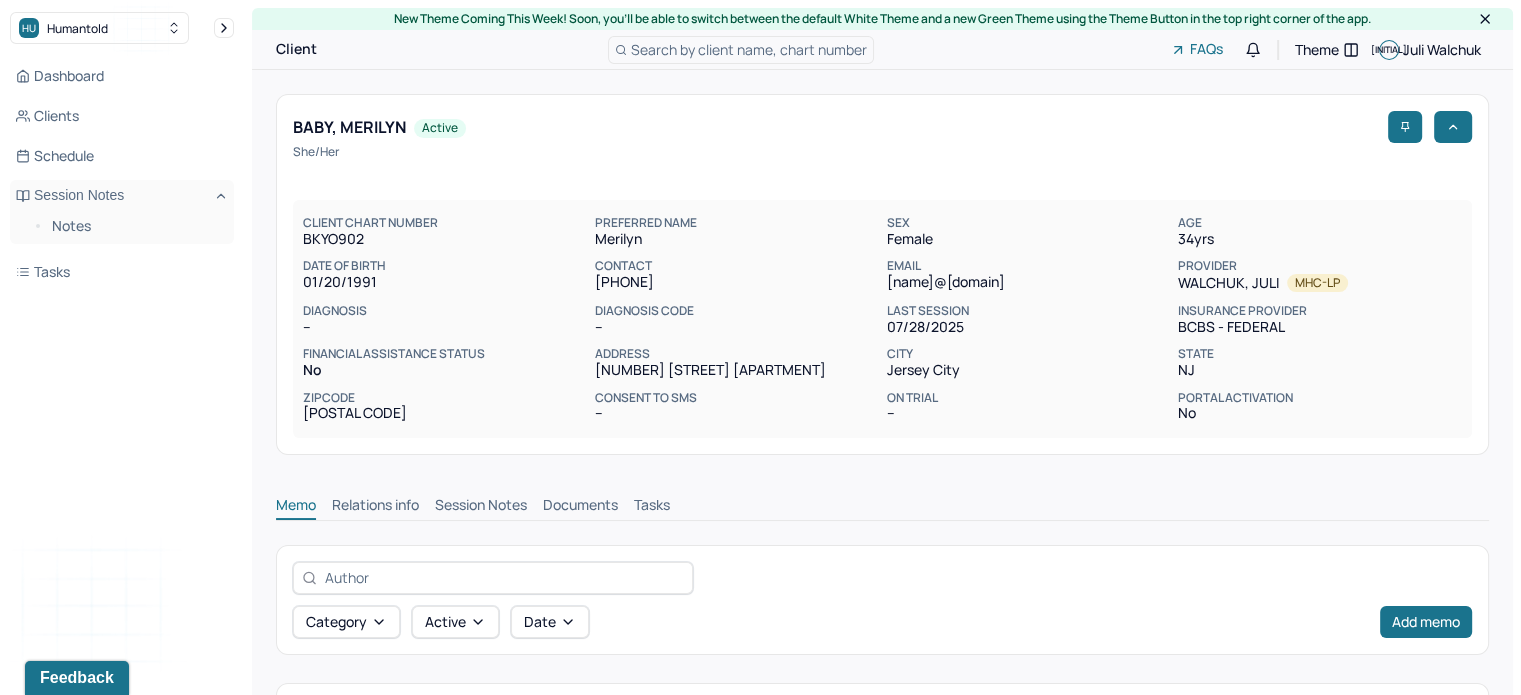 scroll, scrollTop: 252, scrollLeft: 0, axis: vertical 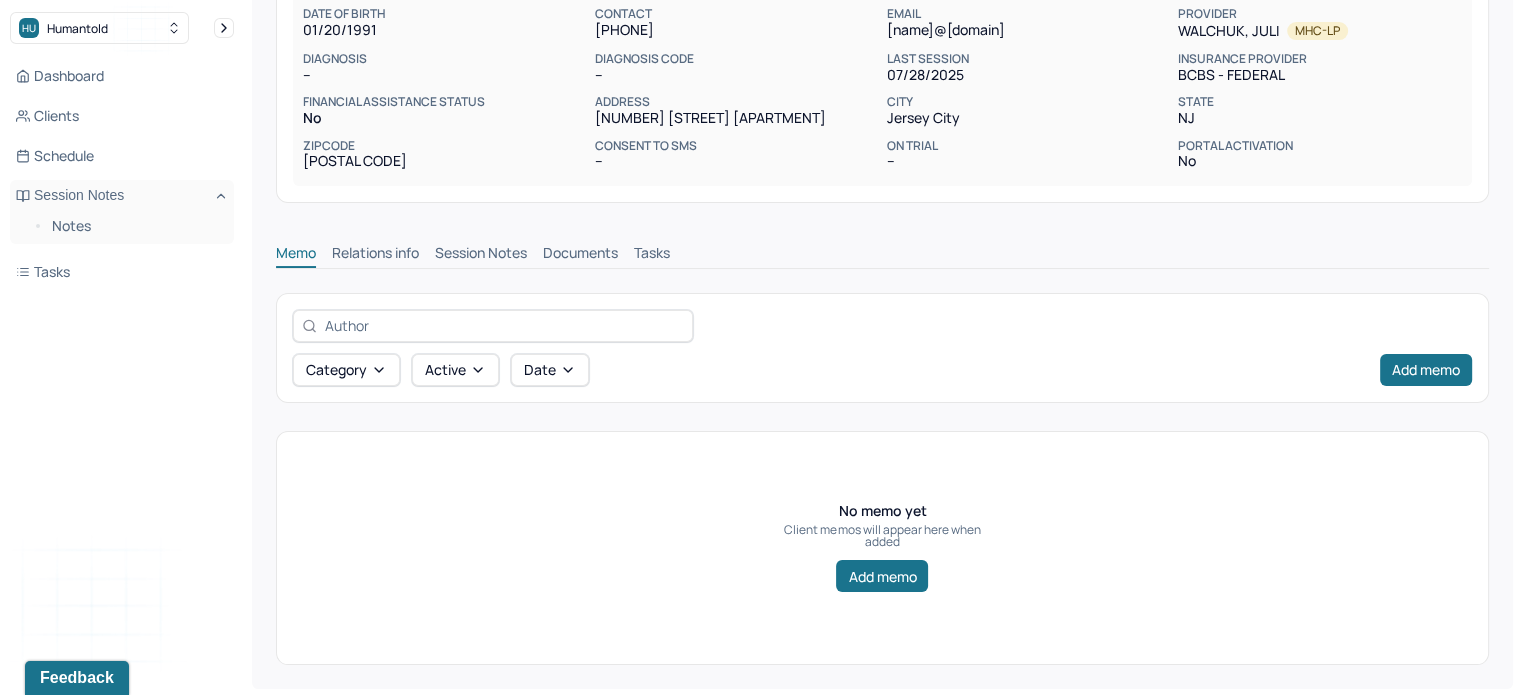 click on "Session Notes" at bounding box center [481, 255] 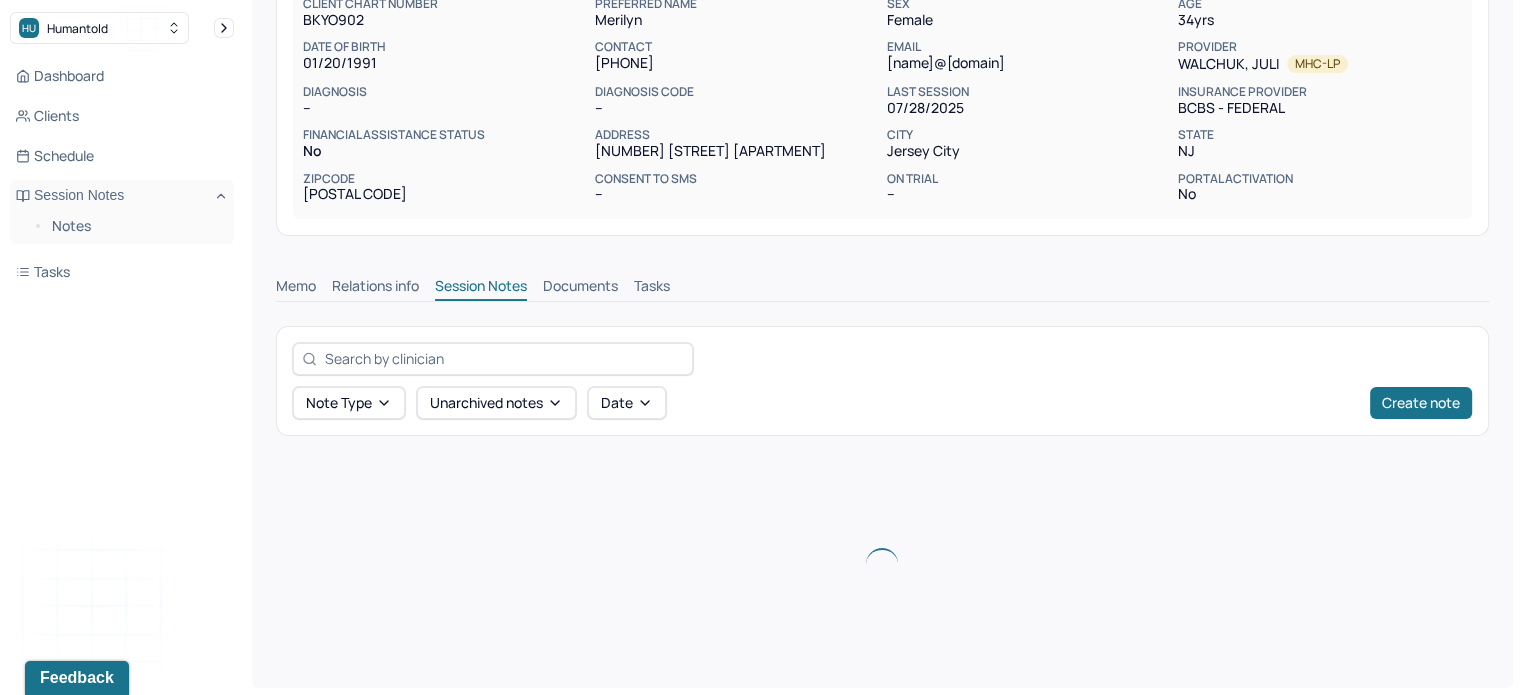 scroll, scrollTop: 252, scrollLeft: 0, axis: vertical 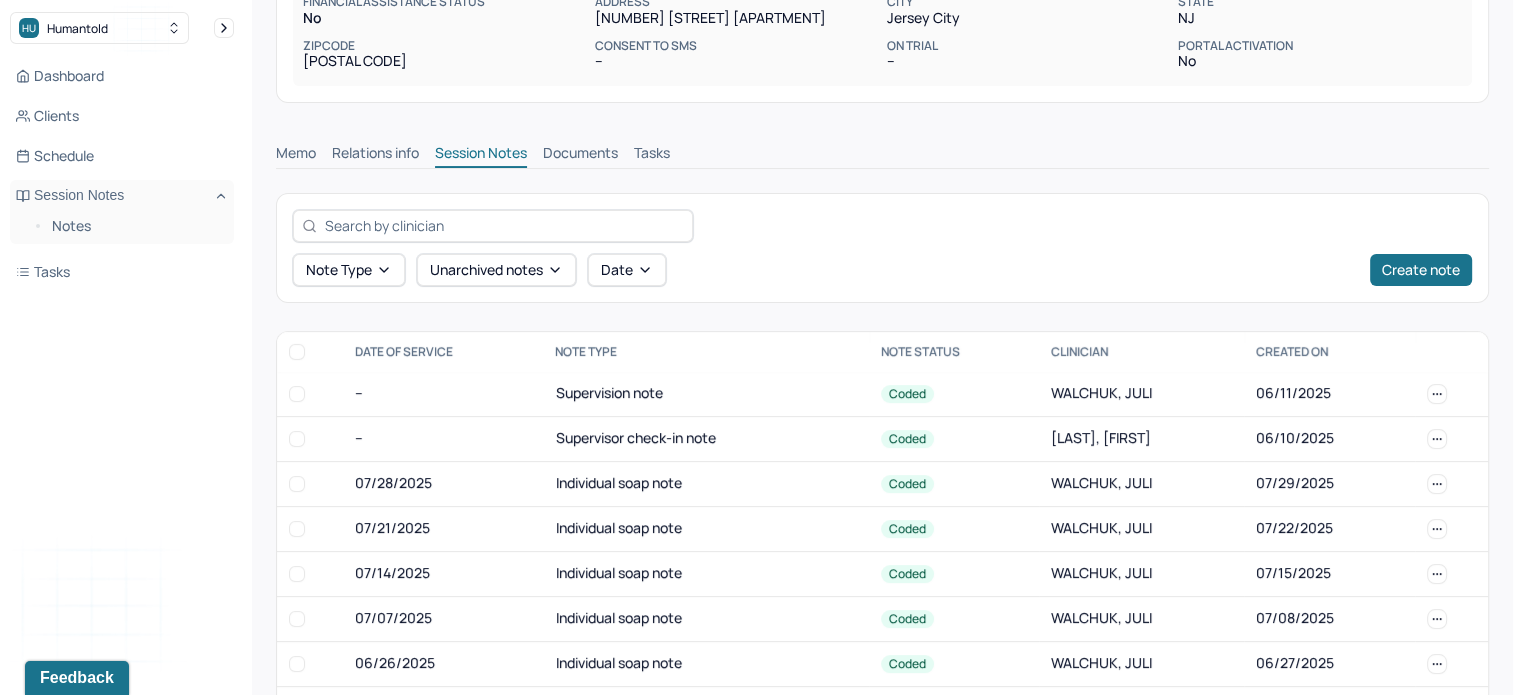 click on "Relations info" at bounding box center [375, 155] 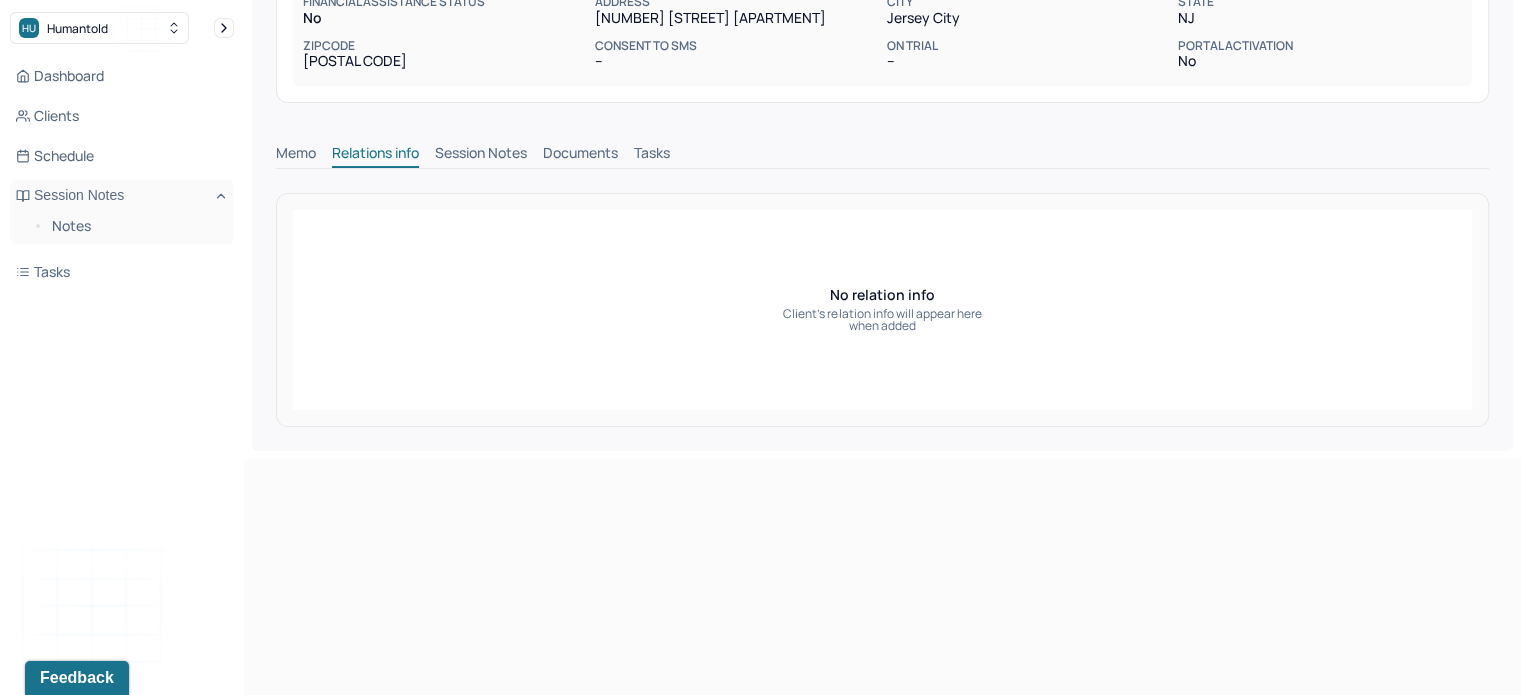 scroll, scrollTop: 115, scrollLeft: 0, axis: vertical 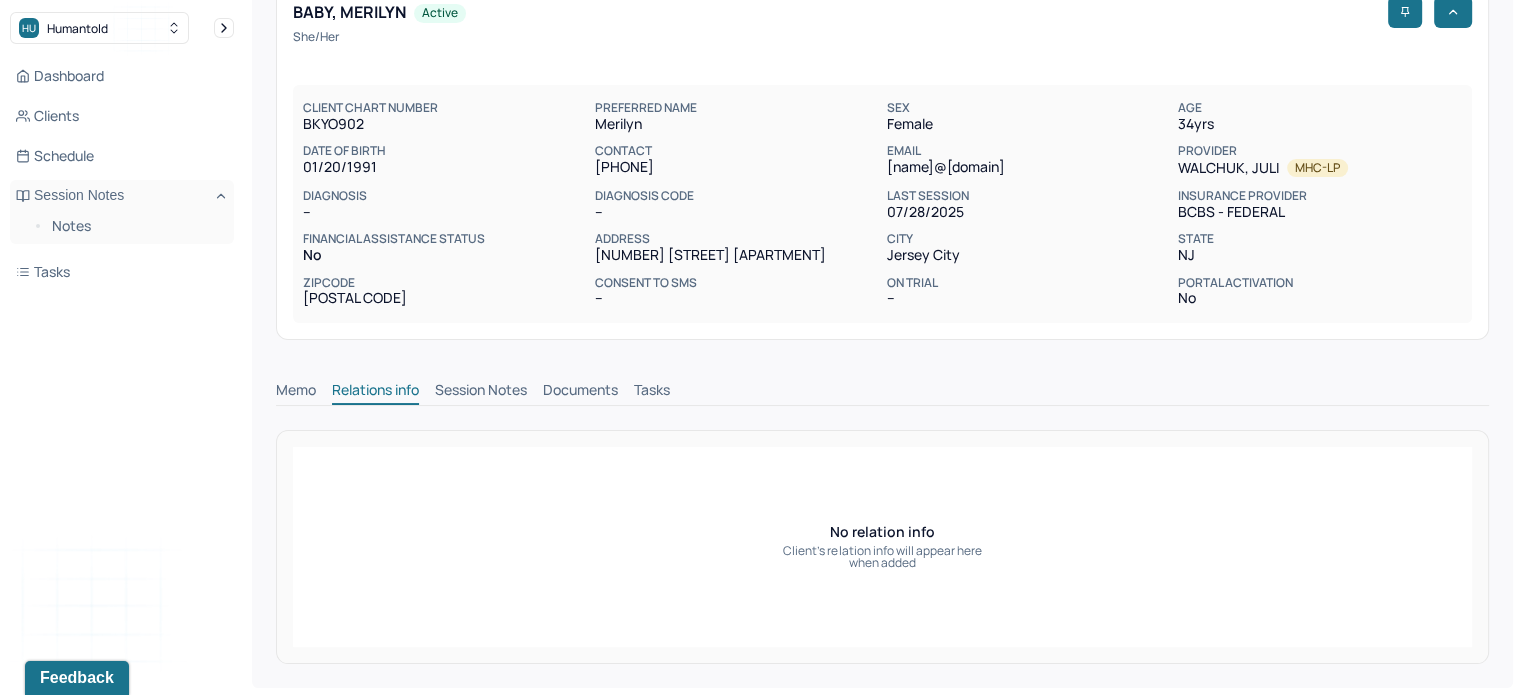 drag, startPoint x: 464, startPoint y: 384, endPoint x: 577, endPoint y: 387, distance: 113.03982 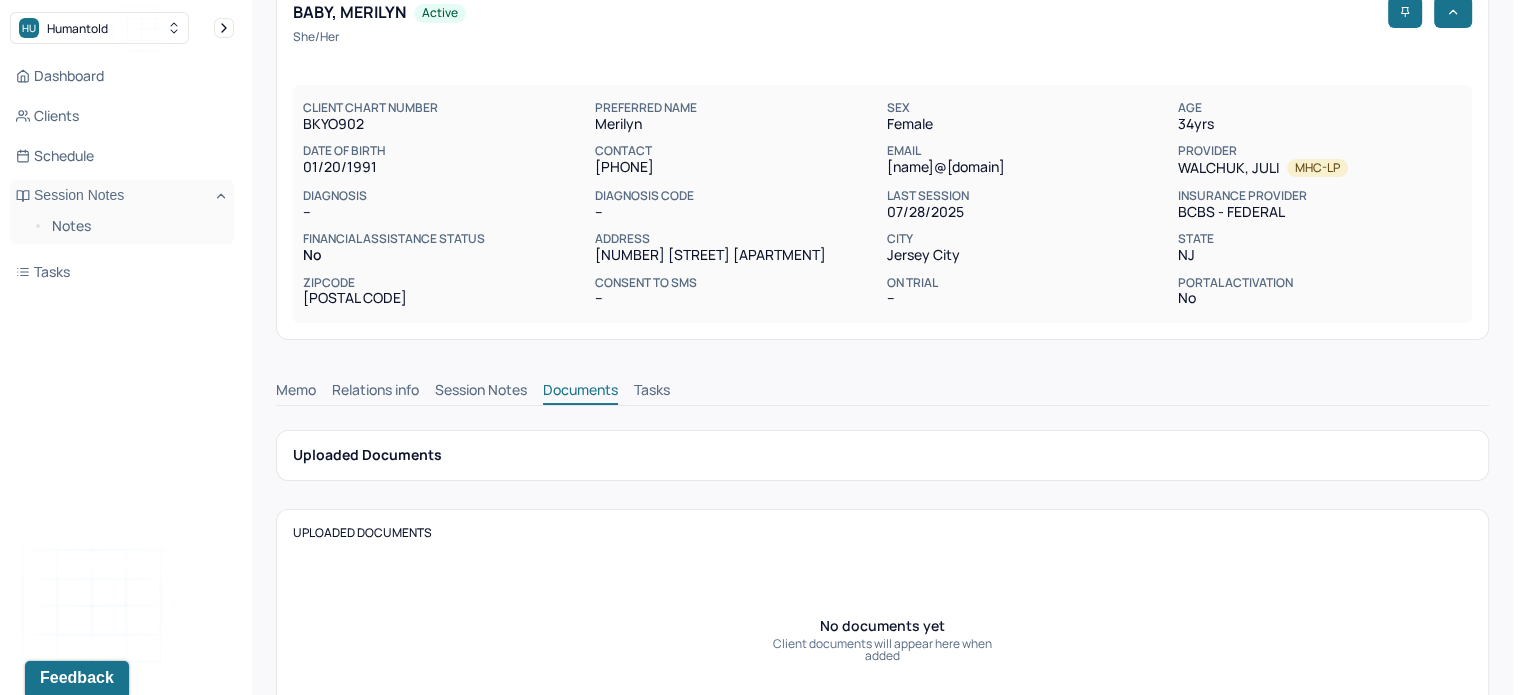 click on "Session Notes" at bounding box center [481, 392] 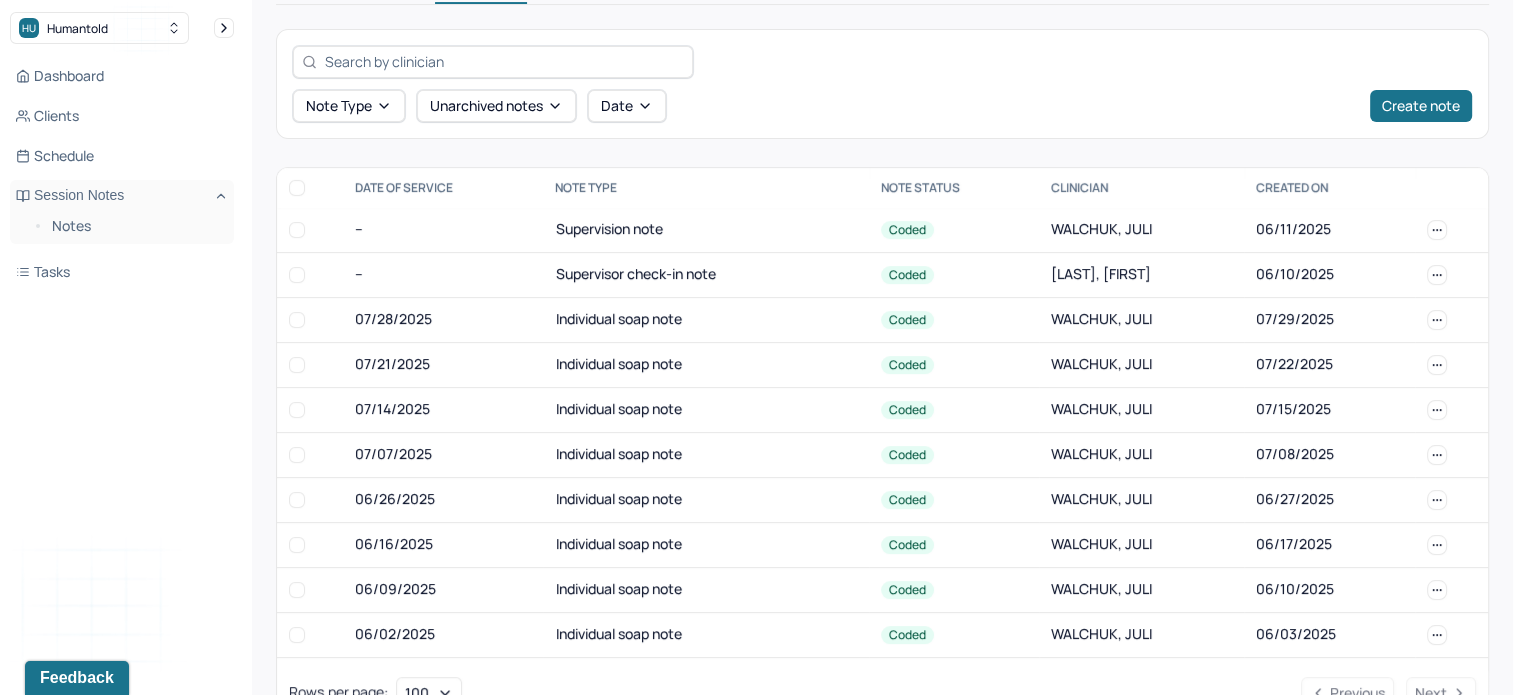 scroll, scrollTop: 522, scrollLeft: 0, axis: vertical 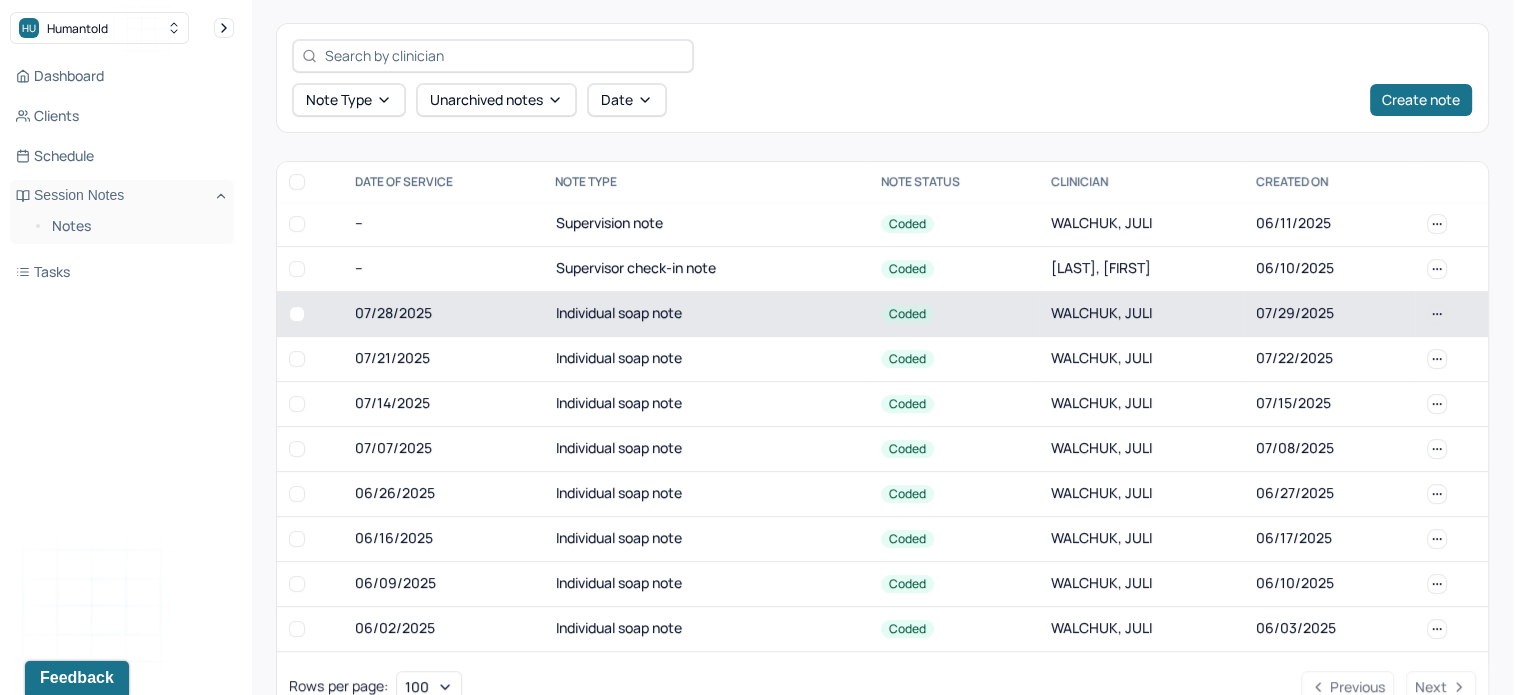 click on "Individual soap note" at bounding box center [706, 313] 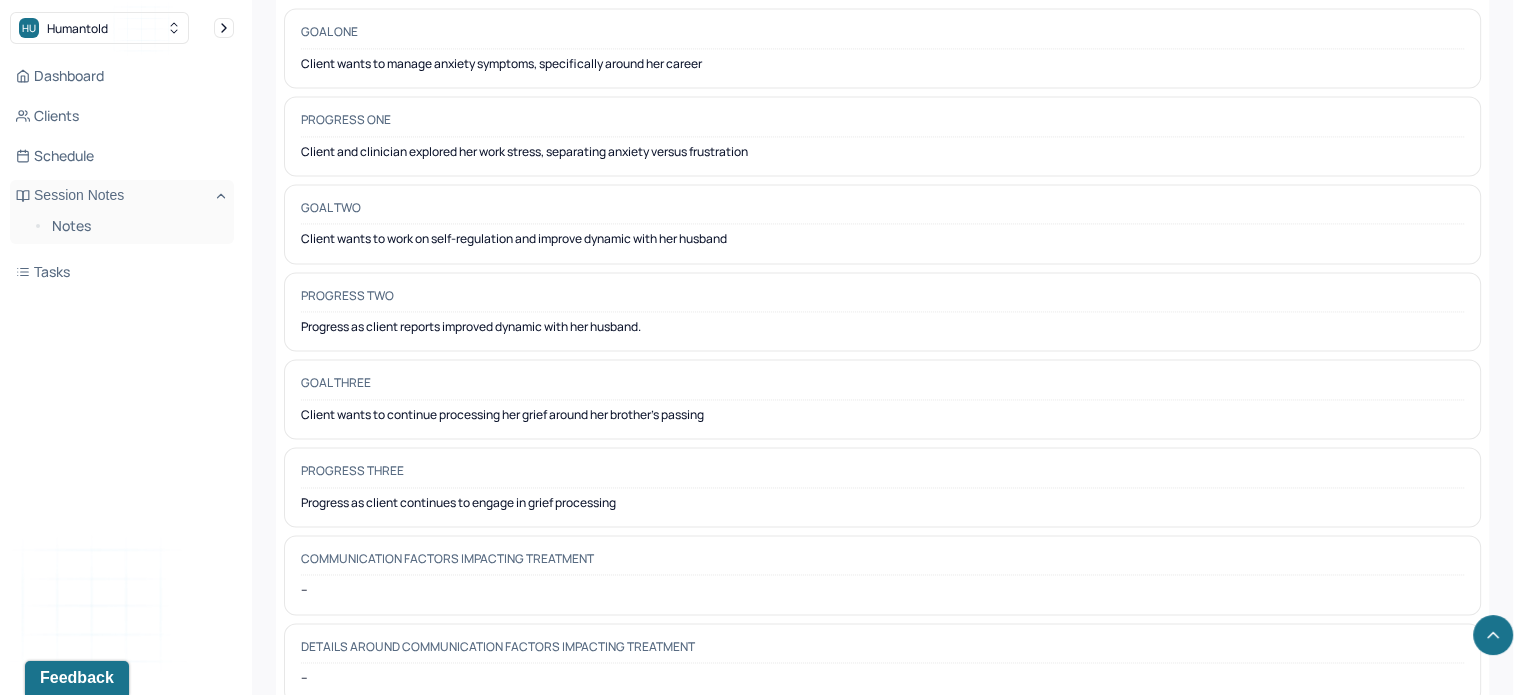 scroll, scrollTop: 3073, scrollLeft: 0, axis: vertical 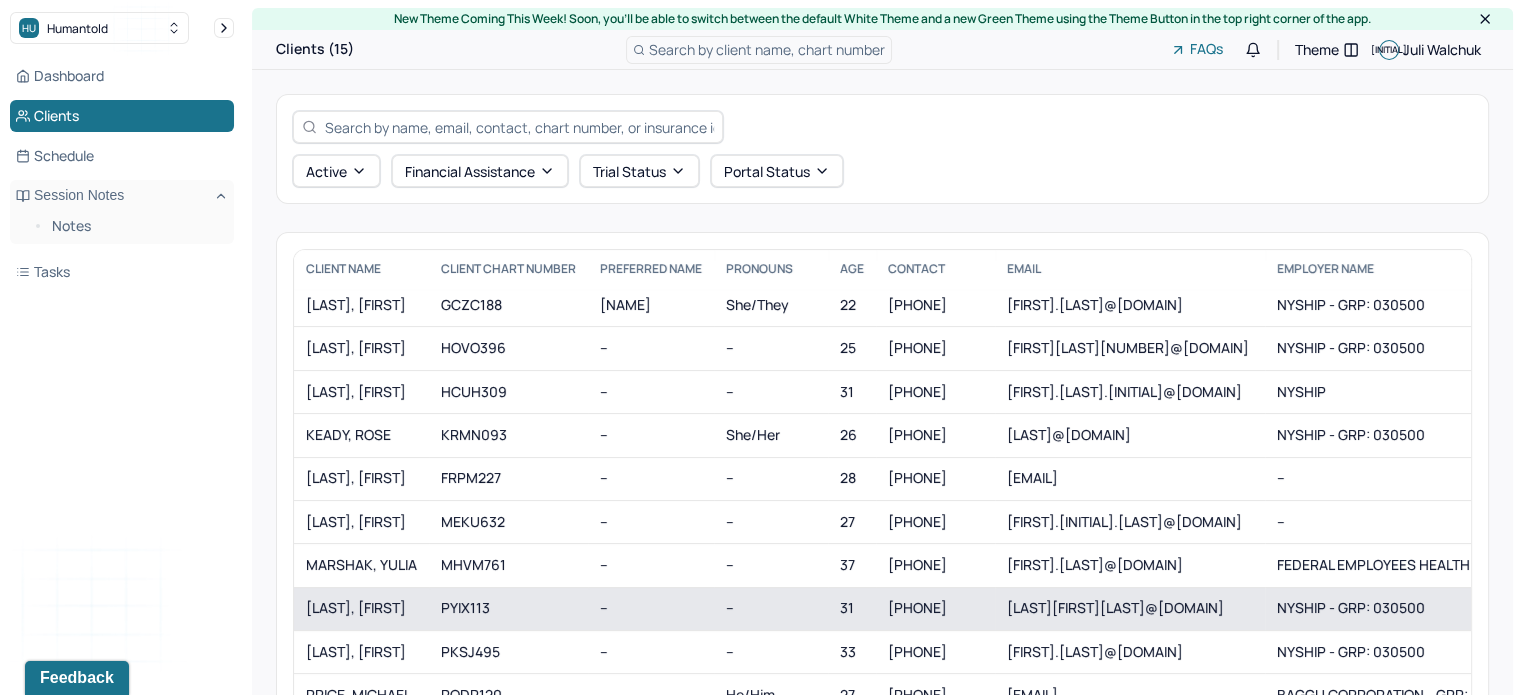 click on "[LAST], [FIRST]" at bounding box center [361, 608] 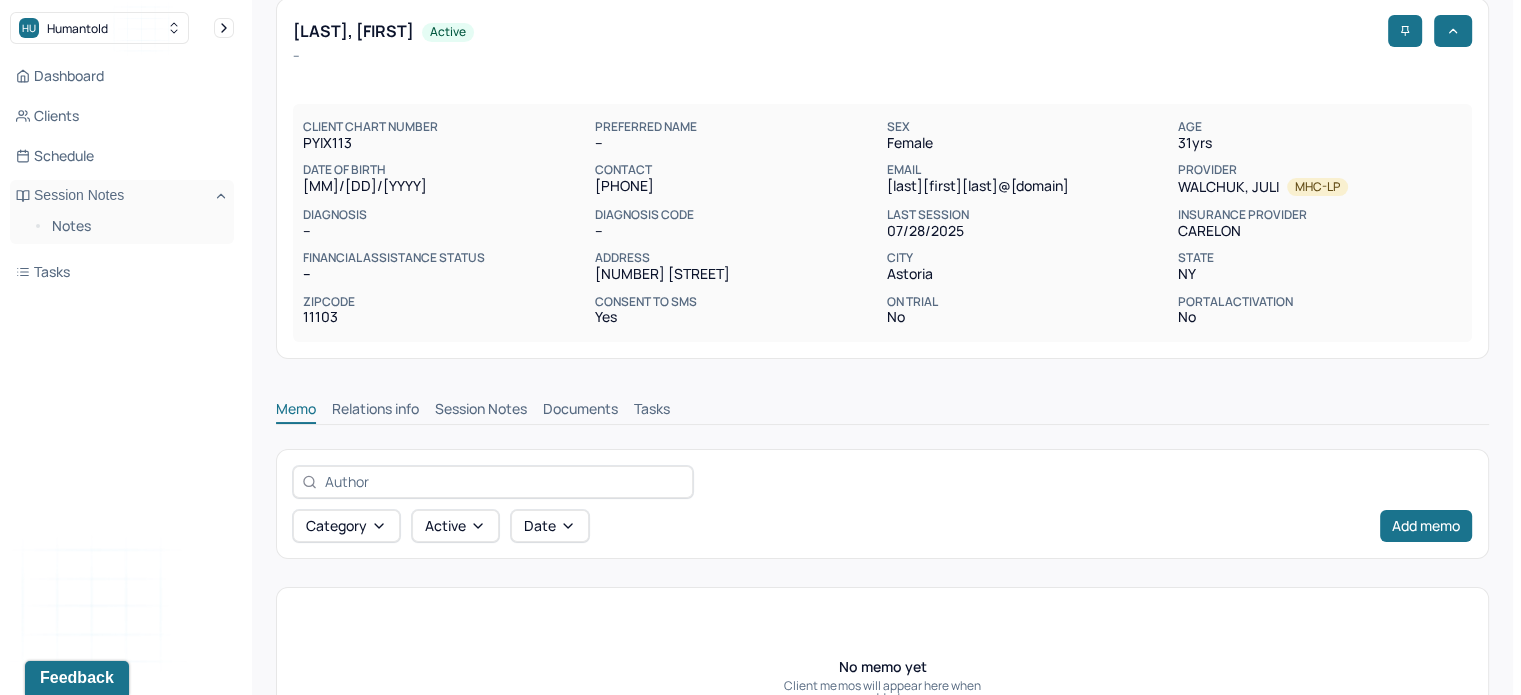 scroll, scrollTop: 252, scrollLeft: 0, axis: vertical 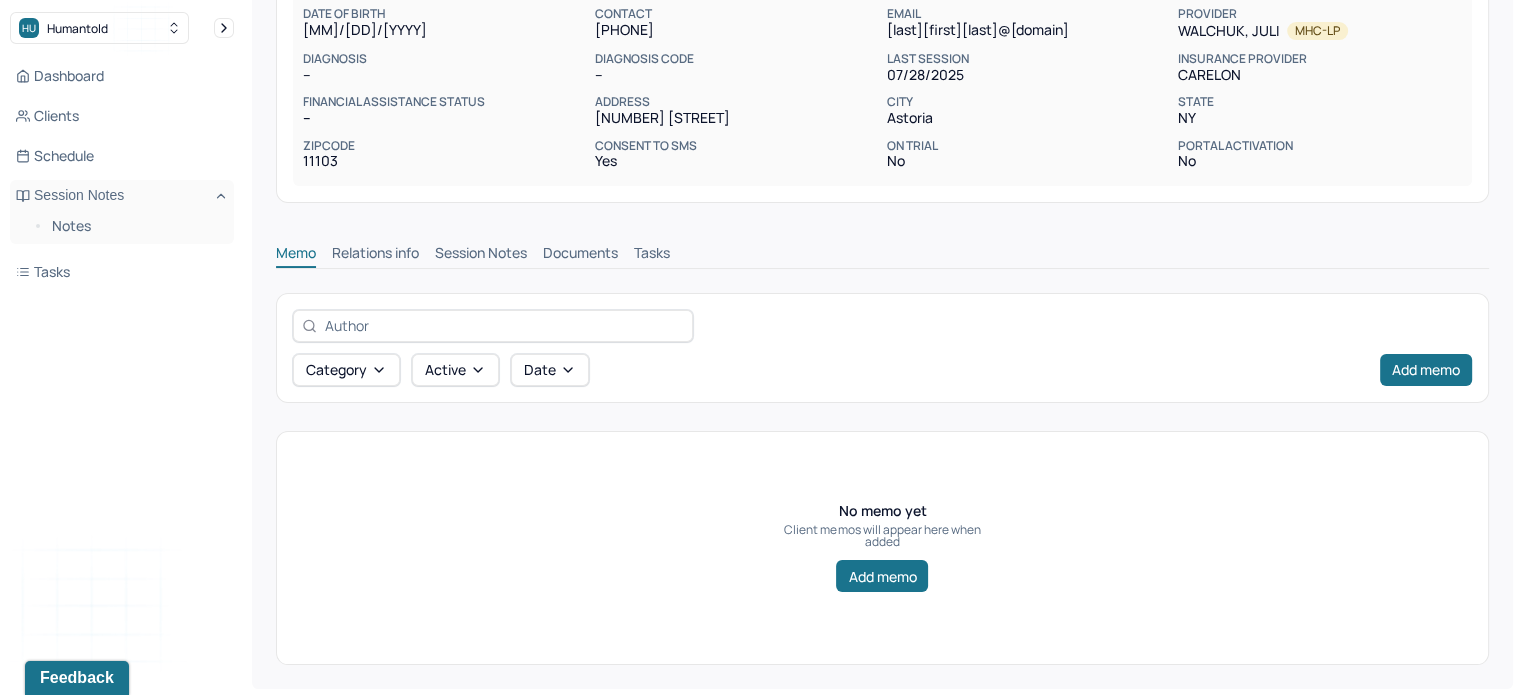 click on "Session Notes" at bounding box center [481, 255] 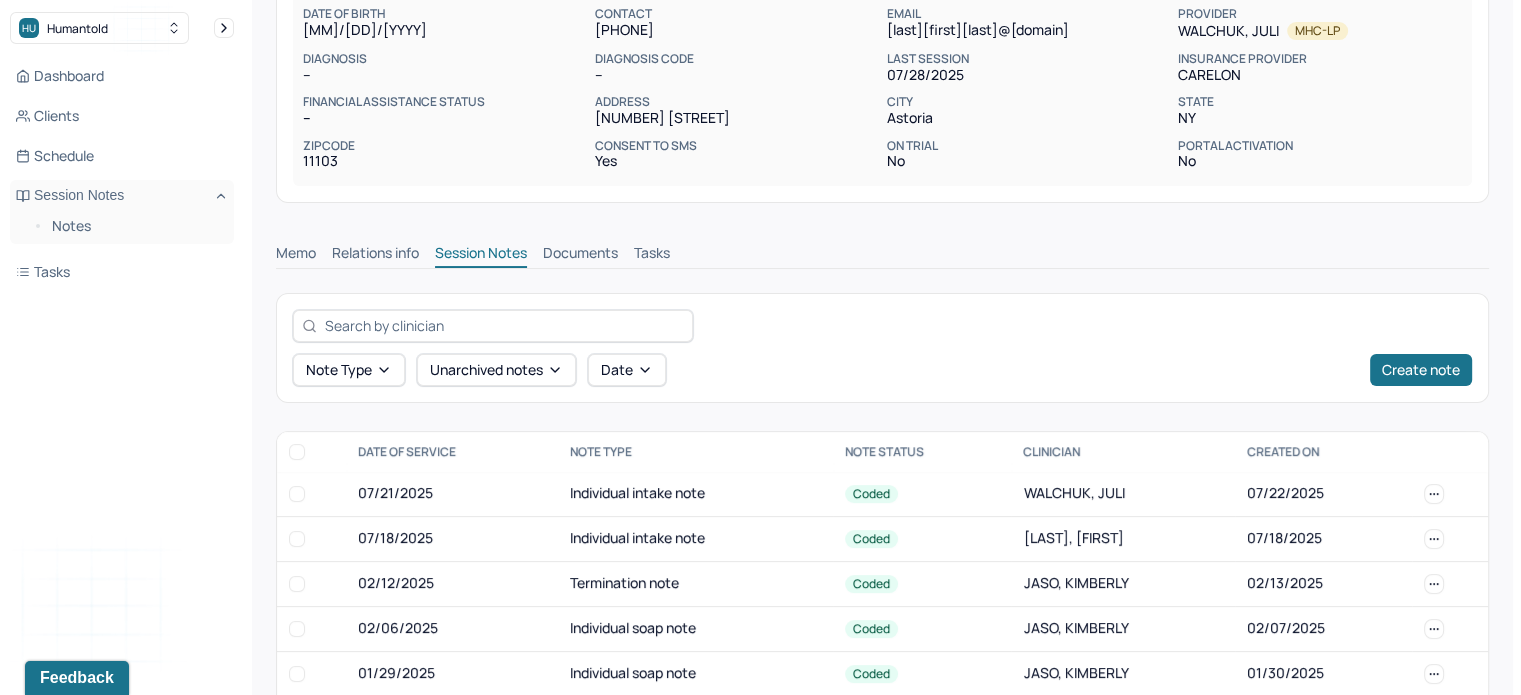 scroll, scrollTop: 374, scrollLeft: 0, axis: vertical 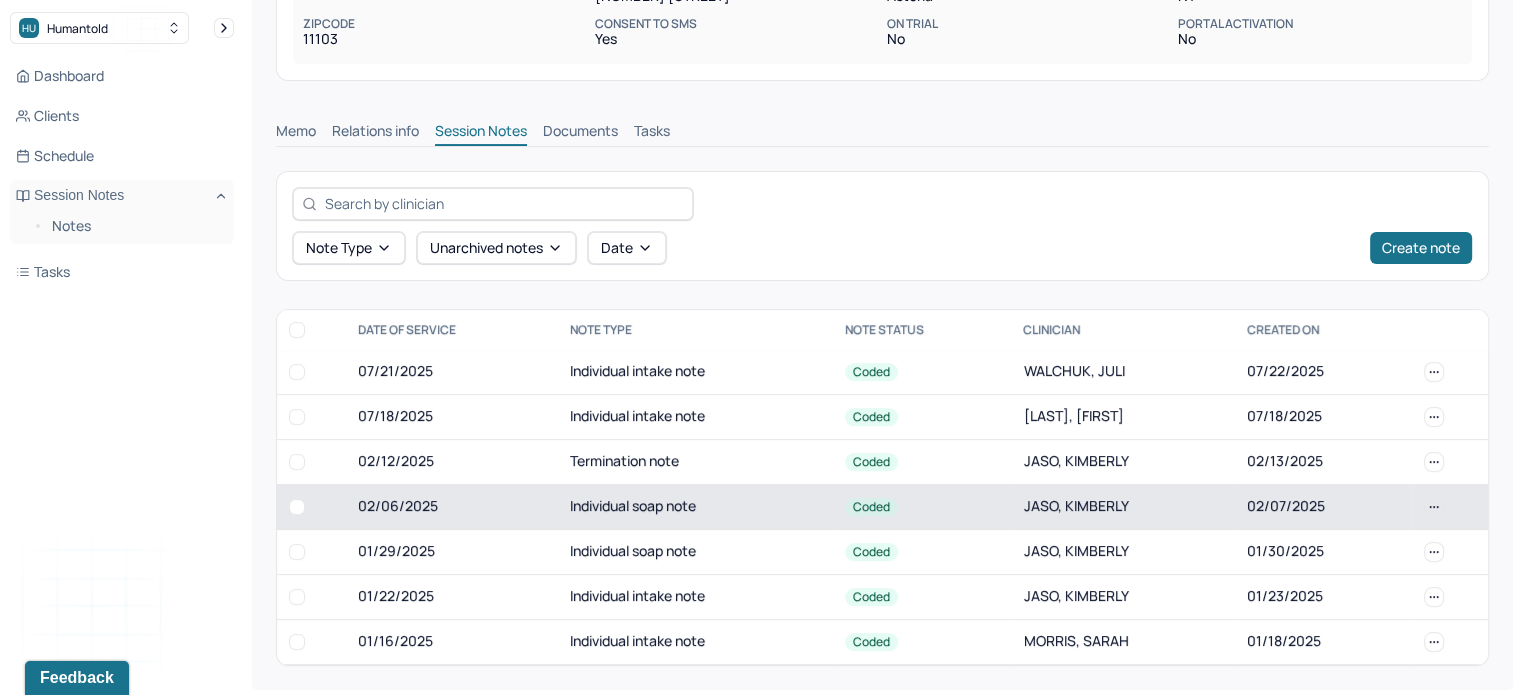 click on "Individual soap note" at bounding box center [695, 506] 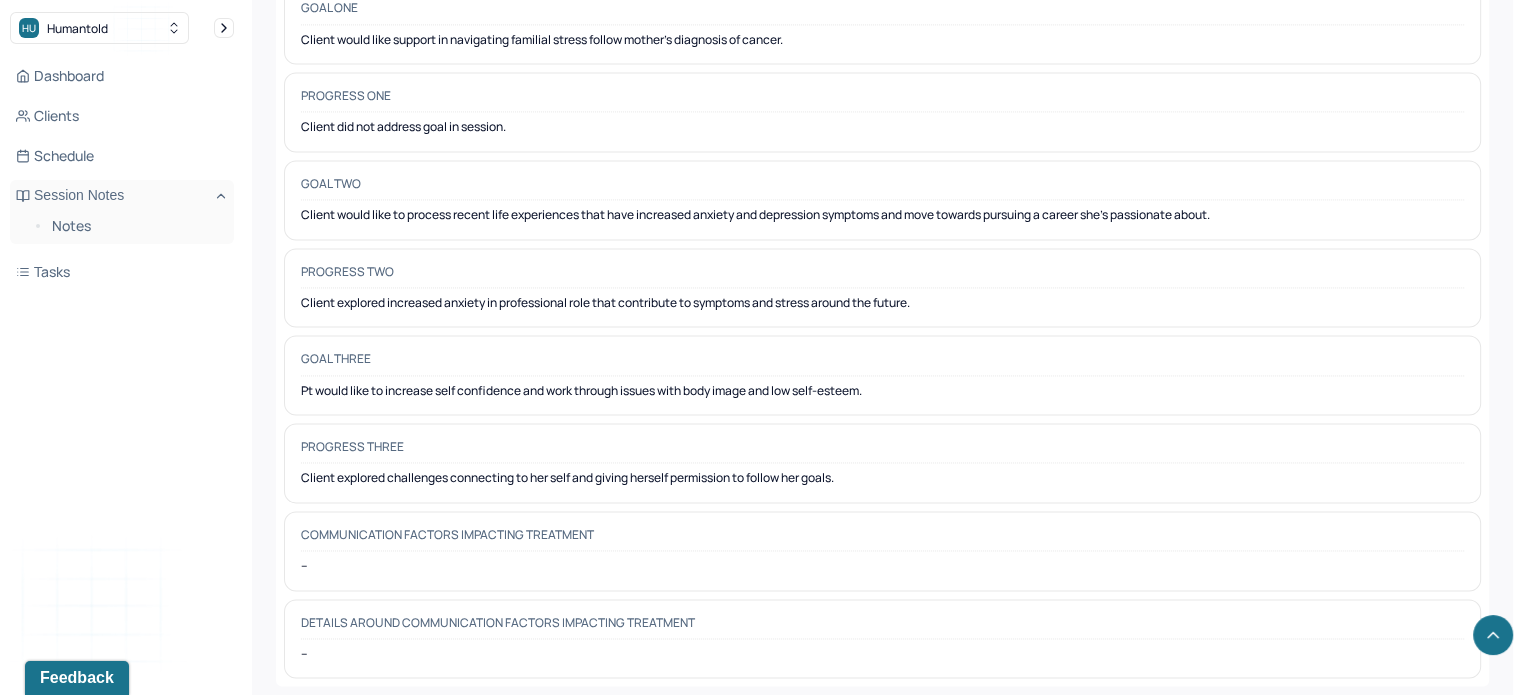 scroll, scrollTop: 3059, scrollLeft: 0, axis: vertical 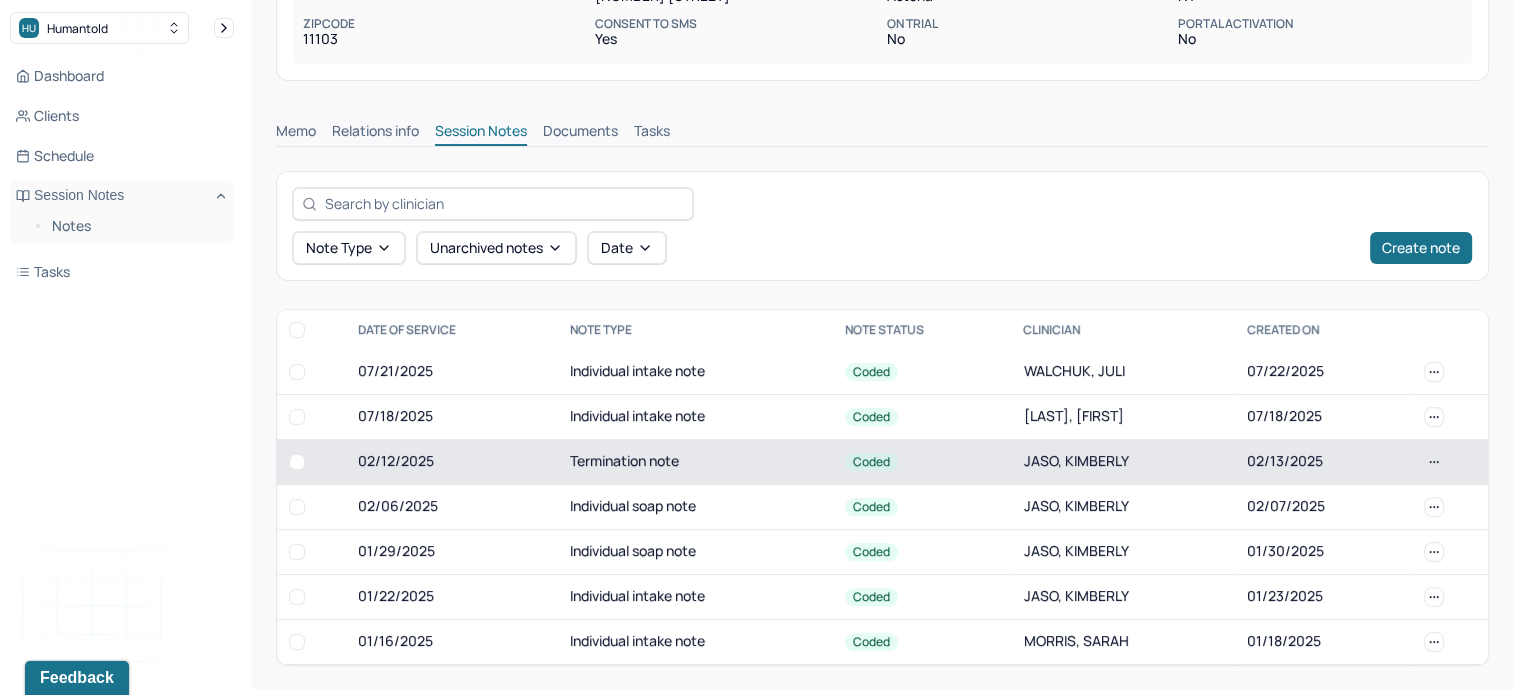 click on "02/12/2025" at bounding box center [451, 461] 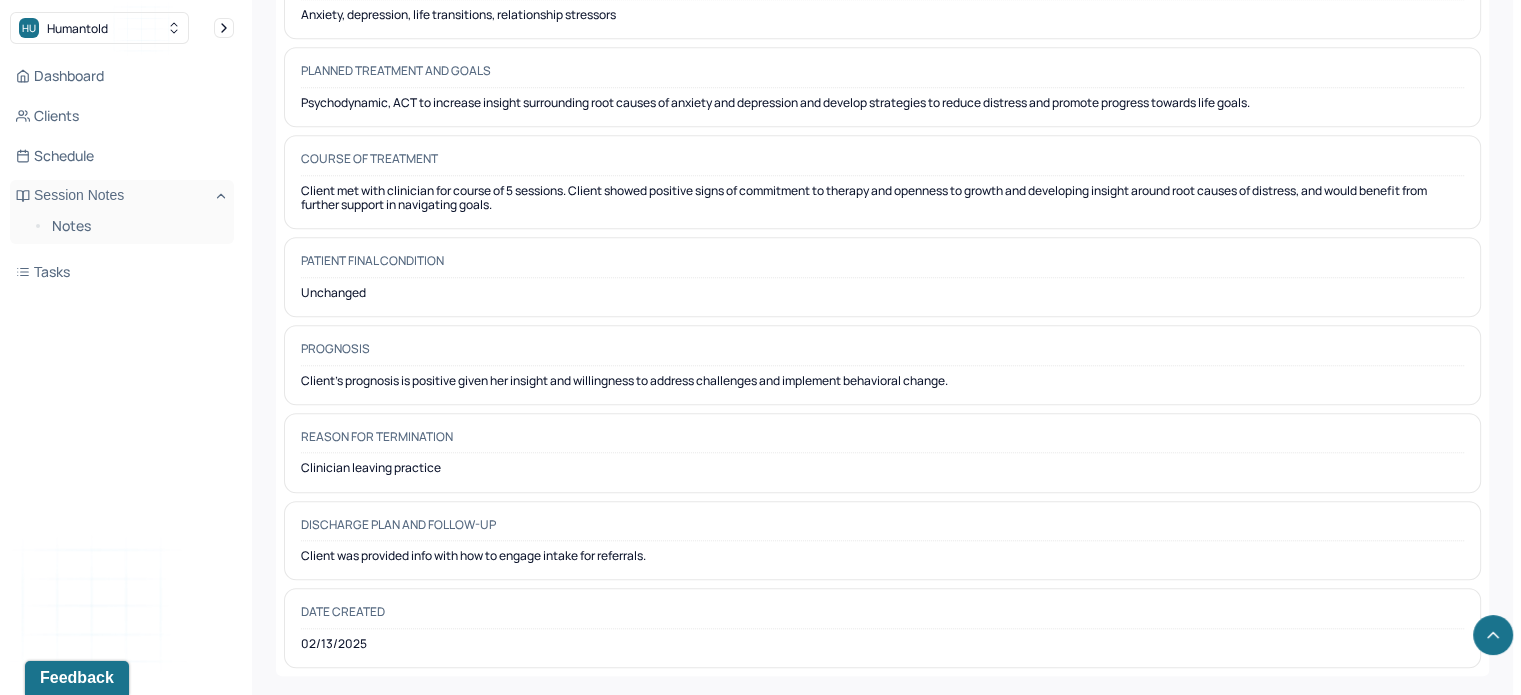 scroll, scrollTop: 1775, scrollLeft: 0, axis: vertical 